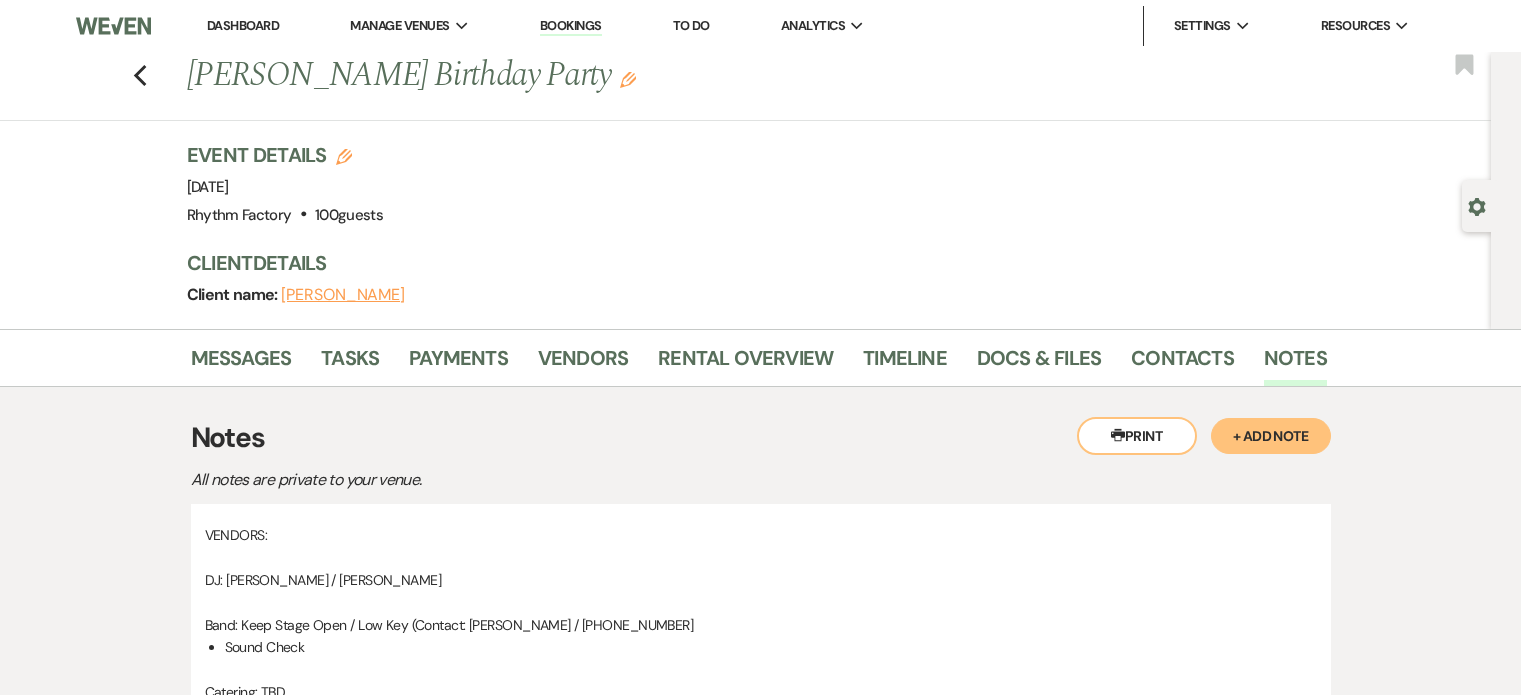 scroll, scrollTop: 2600, scrollLeft: 0, axis: vertical 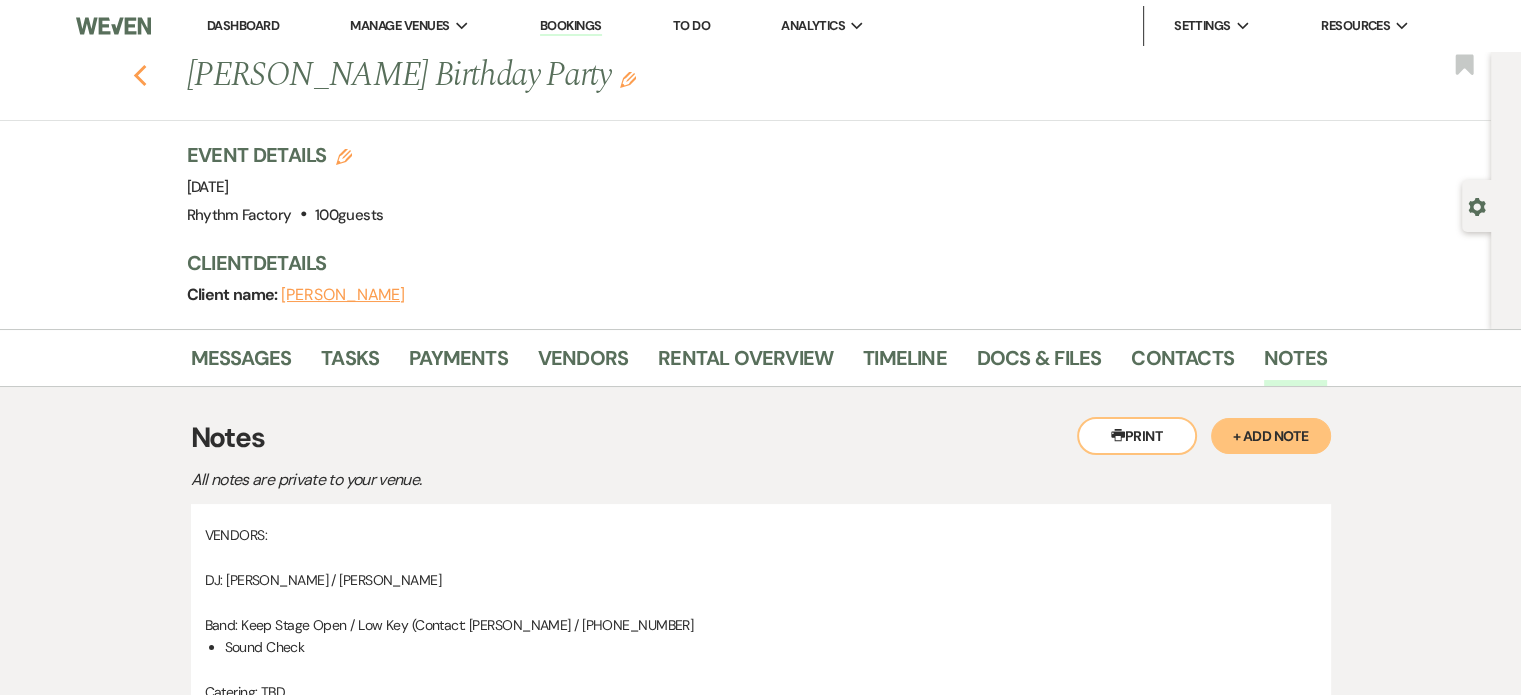 click 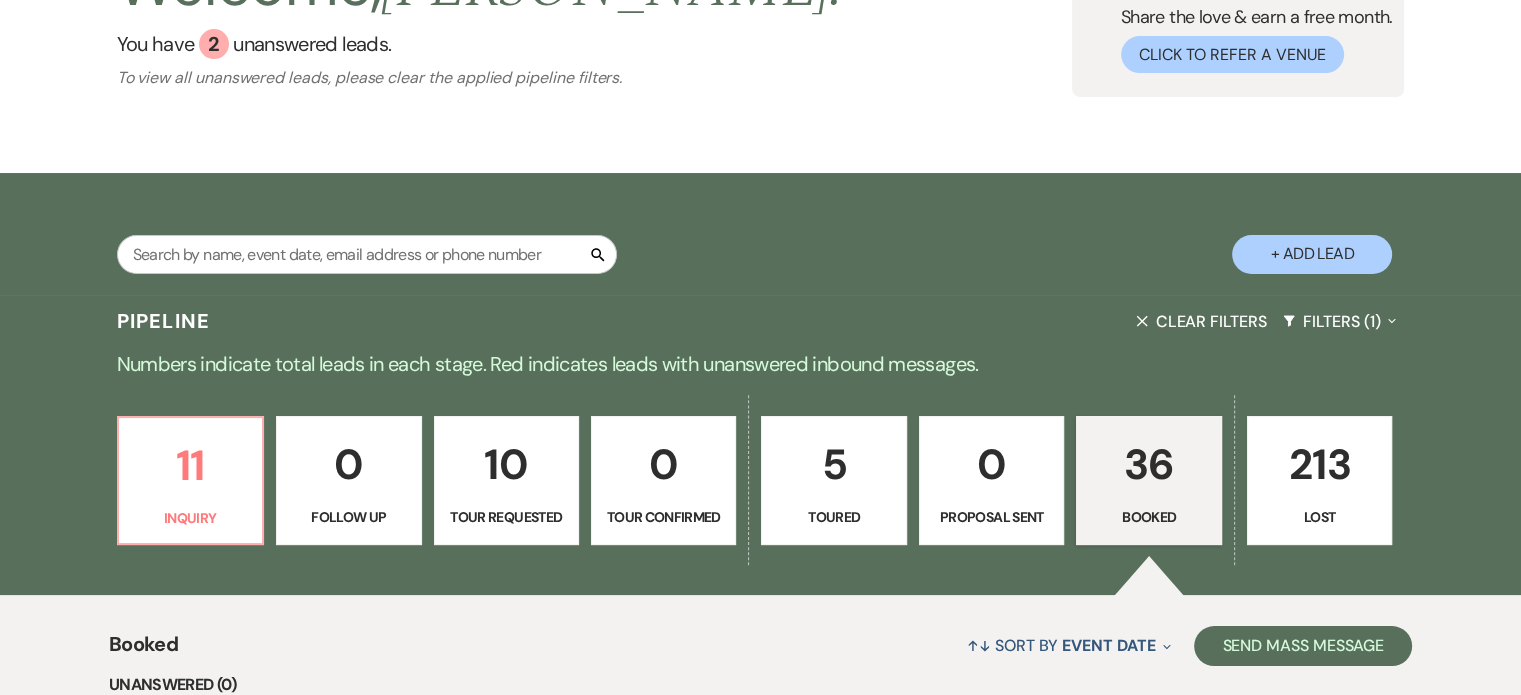 scroll, scrollTop: 436, scrollLeft: 0, axis: vertical 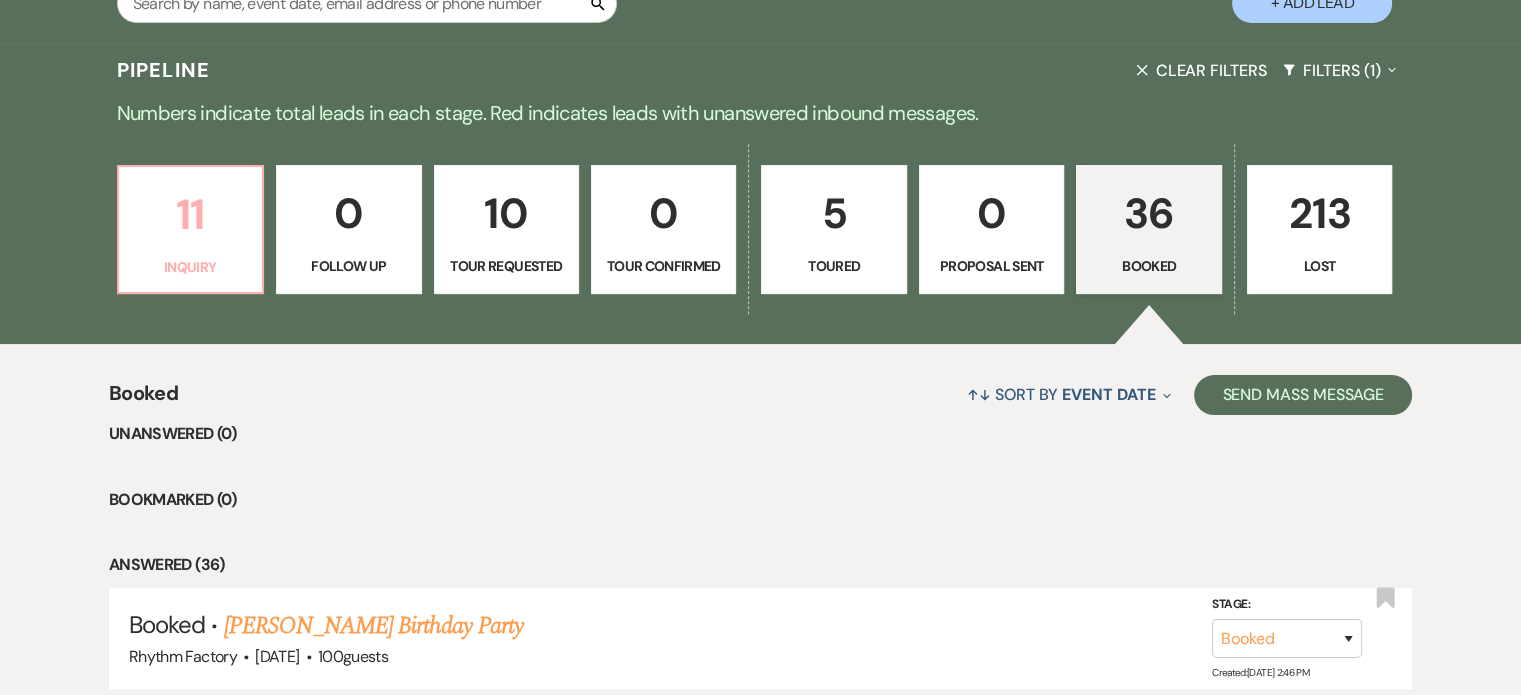 click on "11" at bounding box center (190, 214) 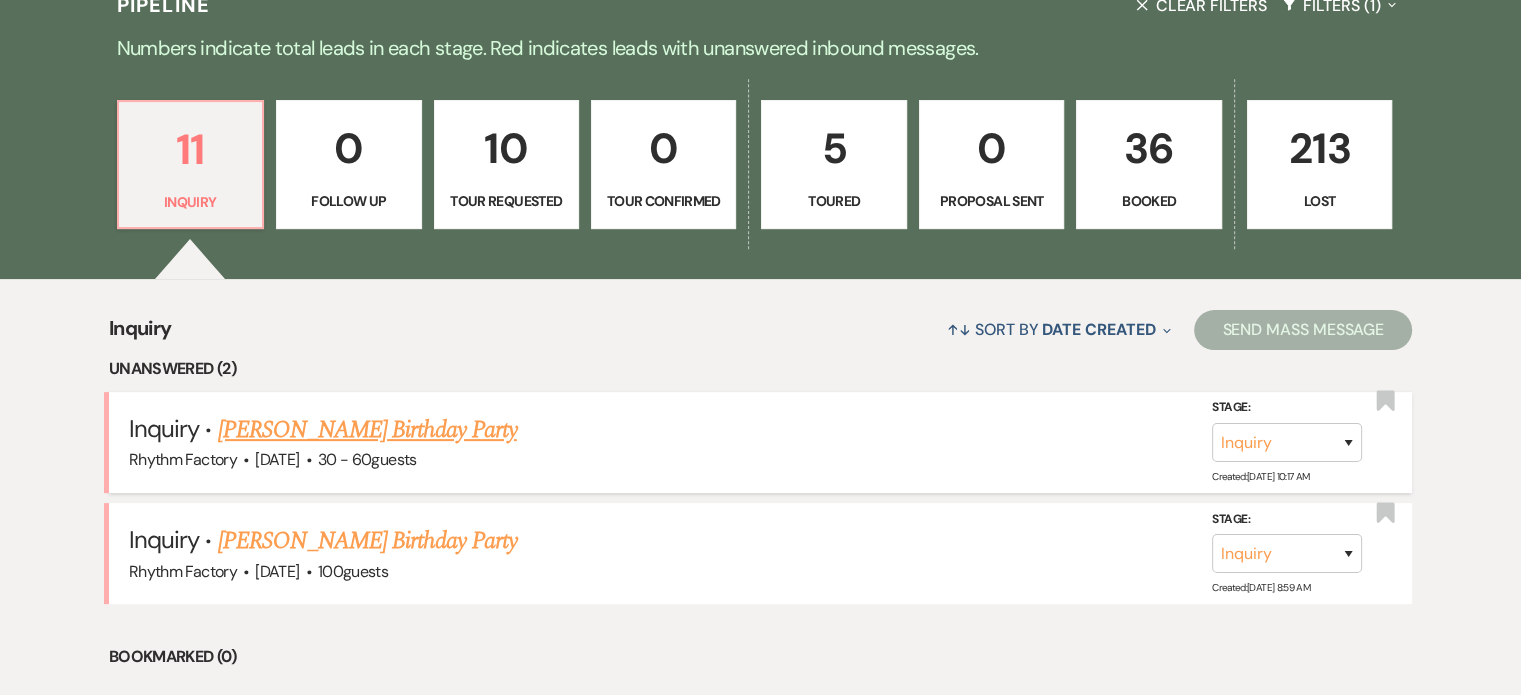 scroll, scrollTop: 536, scrollLeft: 0, axis: vertical 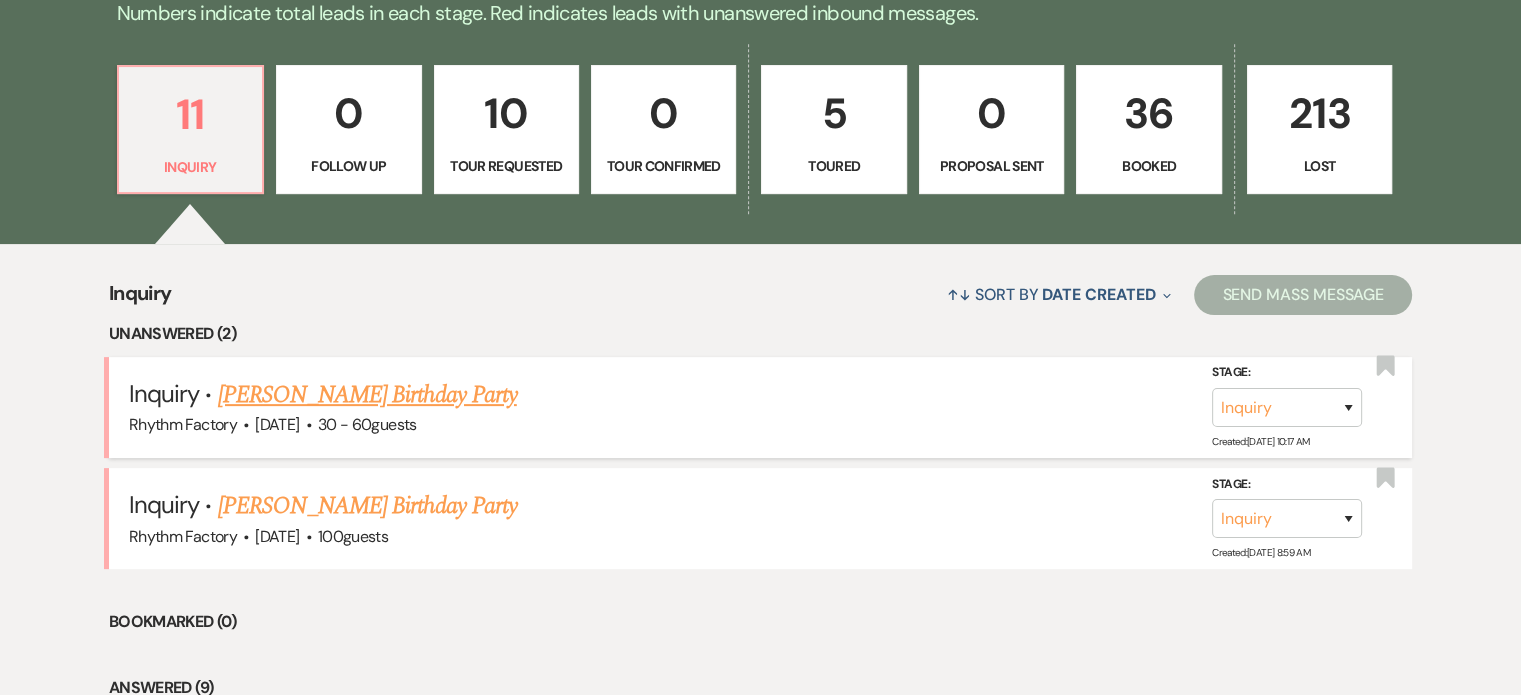 click on "[PERSON_NAME] Birthday Party" at bounding box center [367, 395] 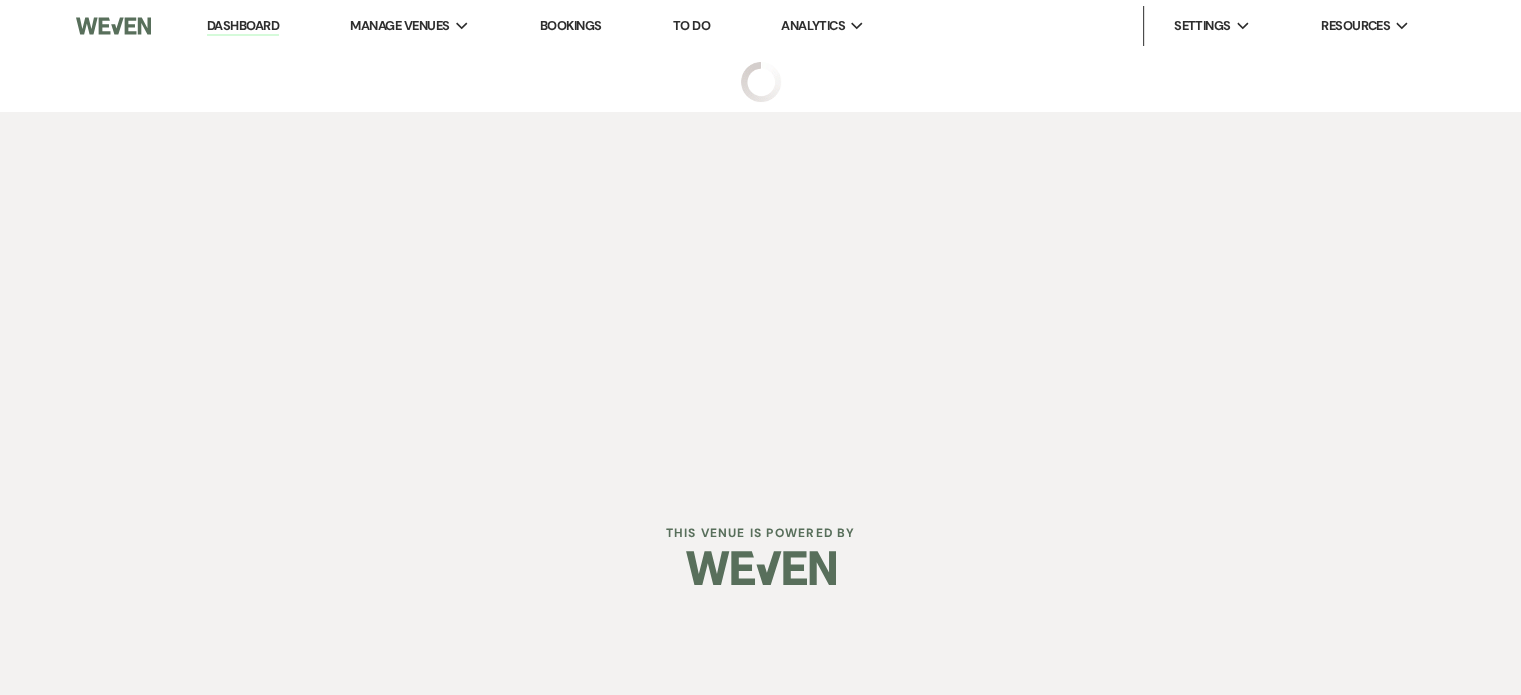 scroll, scrollTop: 0, scrollLeft: 0, axis: both 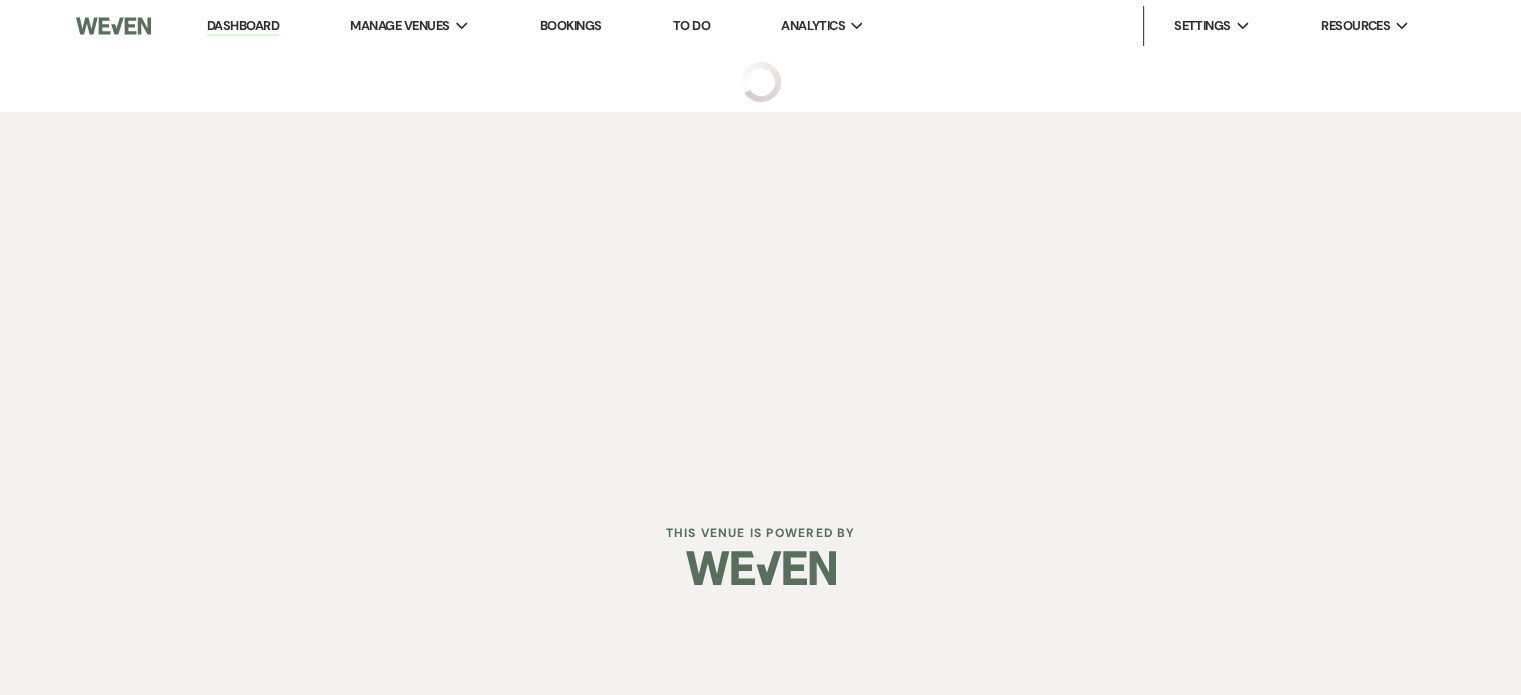select on "4" 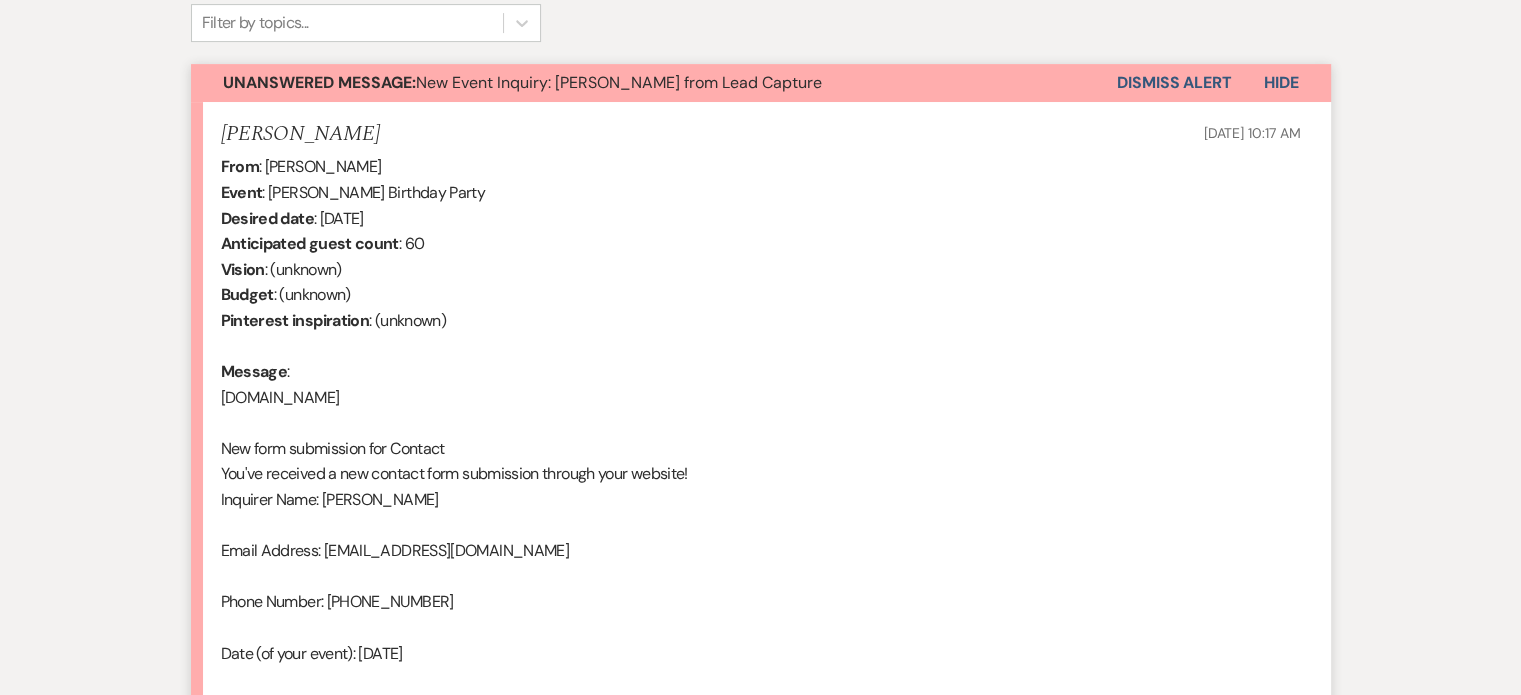 scroll, scrollTop: 200, scrollLeft: 0, axis: vertical 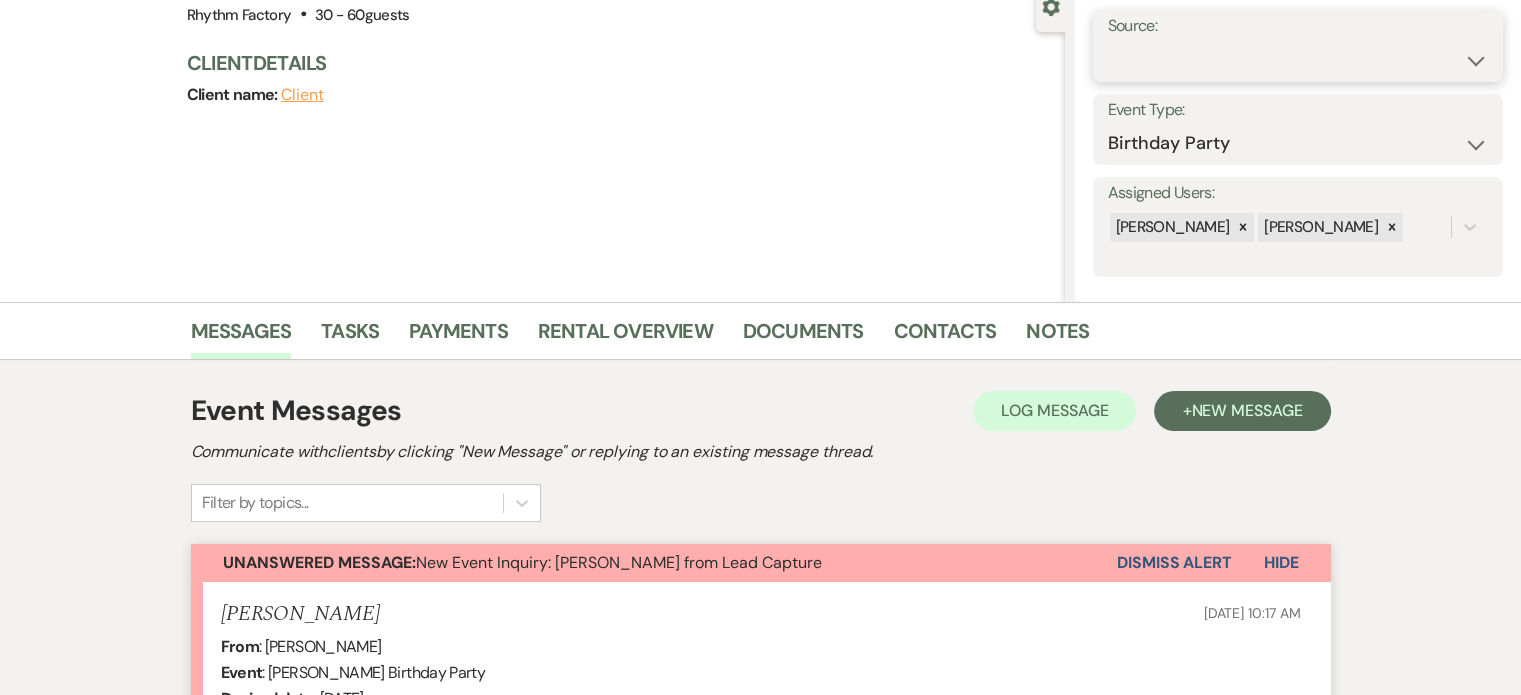 click on "Weven Venue Website Instagram Facebook Pinterest Google The Knot Wedding Wire Here Comes the Guide Wedding Spot Eventective [PERSON_NAME] The Venue Report PartySlate VRBO / Homeaway Airbnb Wedding Show TikTok X / Twitter Phone Call Walk-in Vendor Referral Advertising Personal Referral Local Referral Other" at bounding box center (1298, 60) 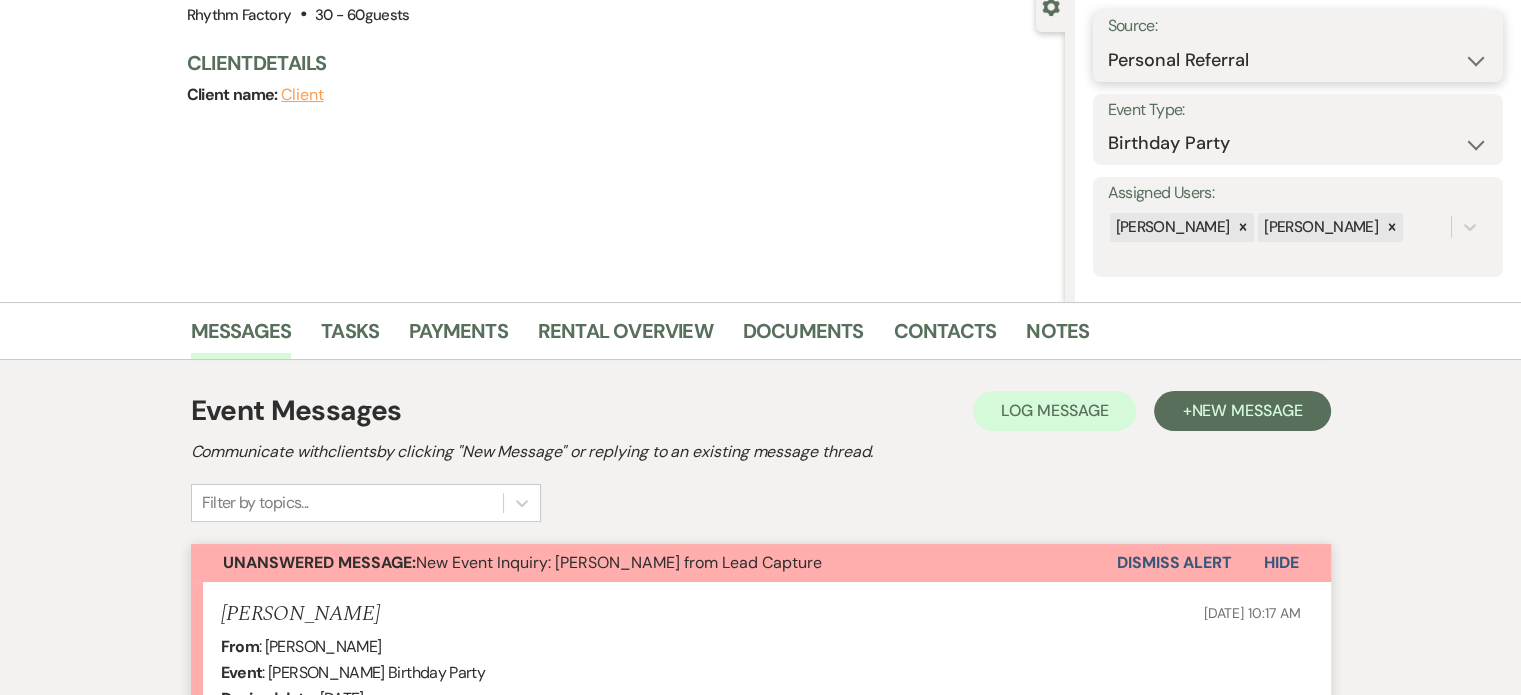 click on "Weven Venue Website Instagram Facebook Pinterest Google The Knot Wedding Wire Here Comes the Guide Wedding Spot Eventective [PERSON_NAME] The Venue Report PartySlate VRBO / Homeaway Airbnb Wedding Show TikTok X / Twitter Phone Call Walk-in Vendor Referral Advertising Personal Referral Local Referral Other" at bounding box center [1298, 60] 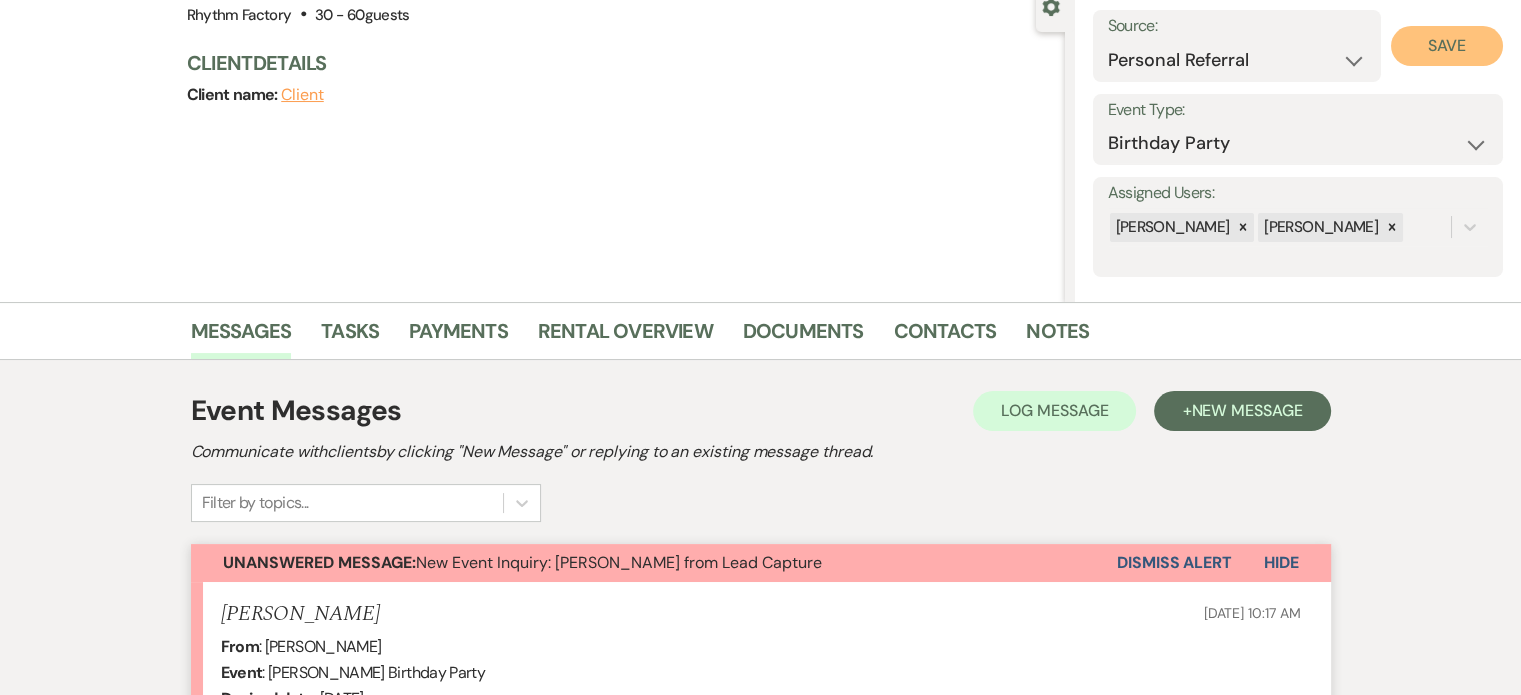click on "Save" at bounding box center [1447, 46] 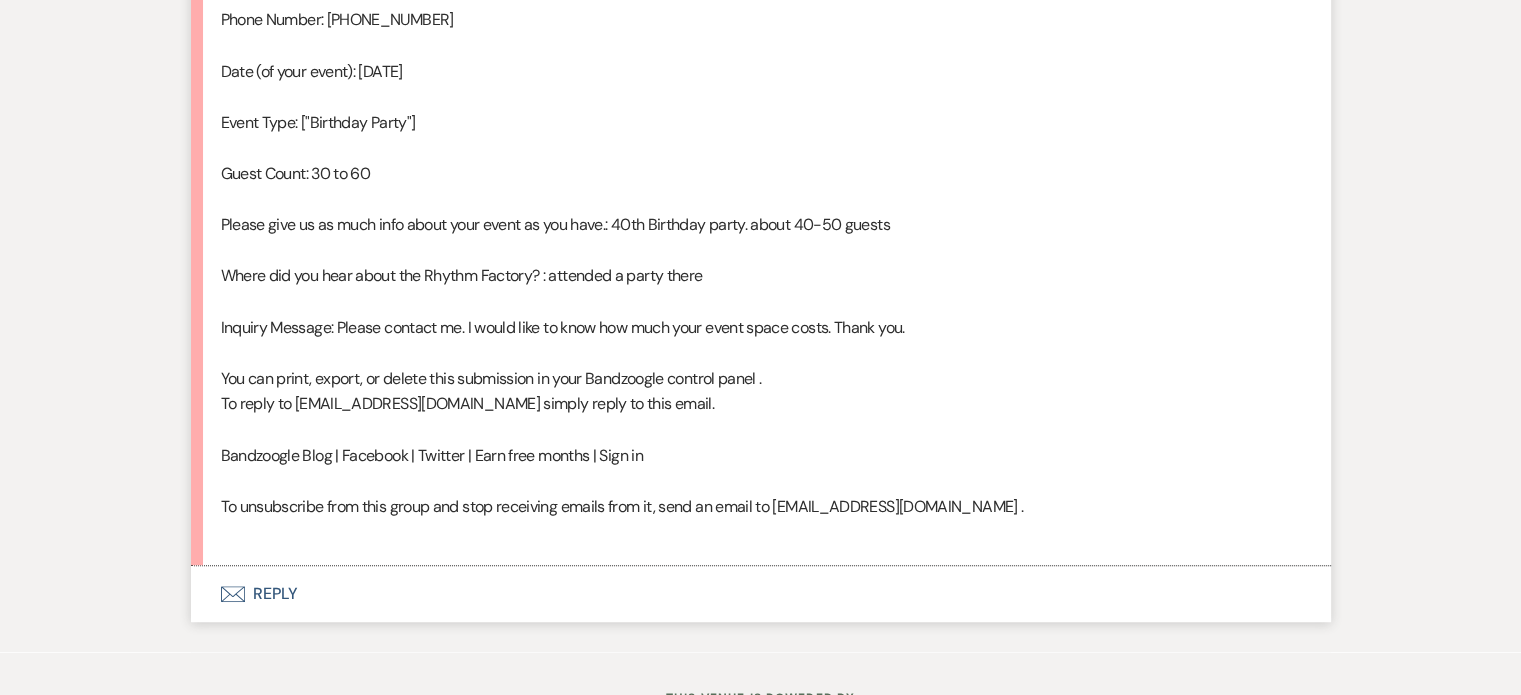 scroll, scrollTop: 1346, scrollLeft: 0, axis: vertical 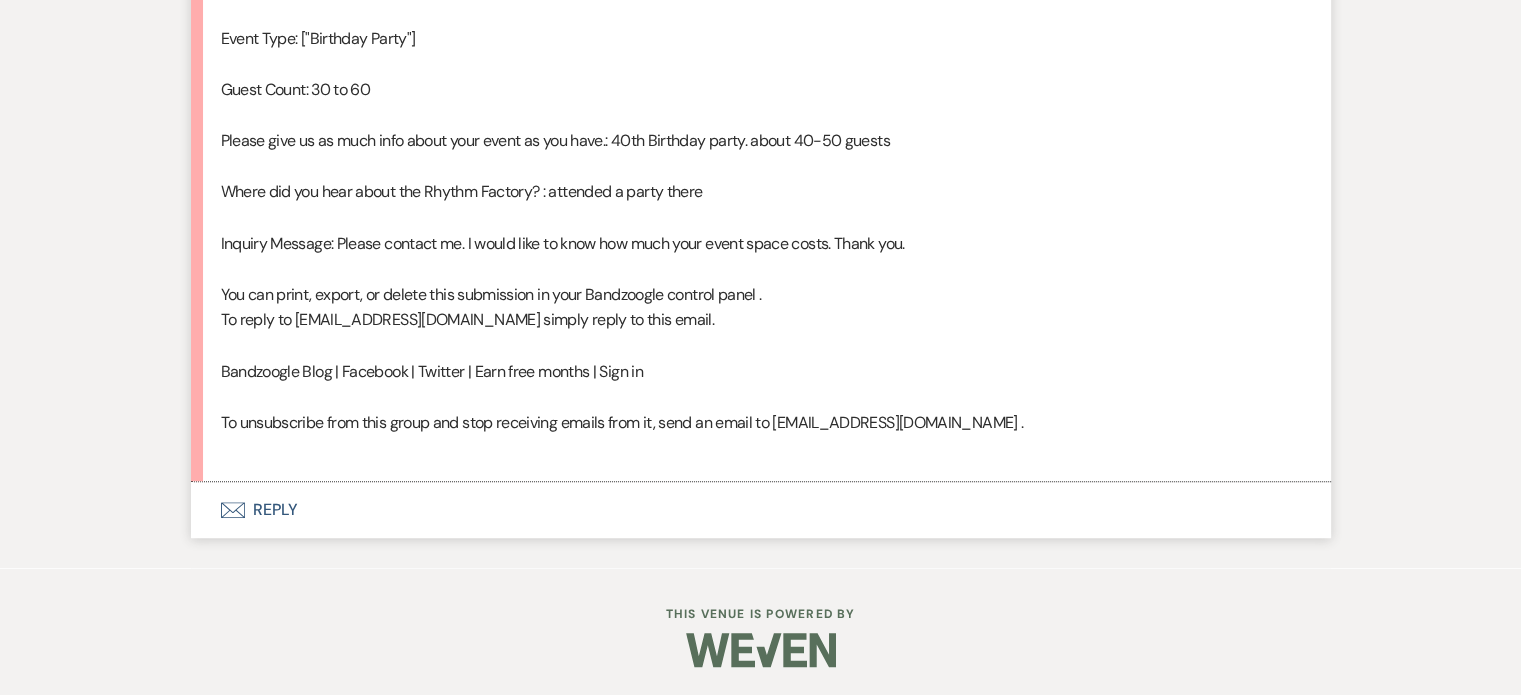click on "Envelope Reply" at bounding box center [761, 510] 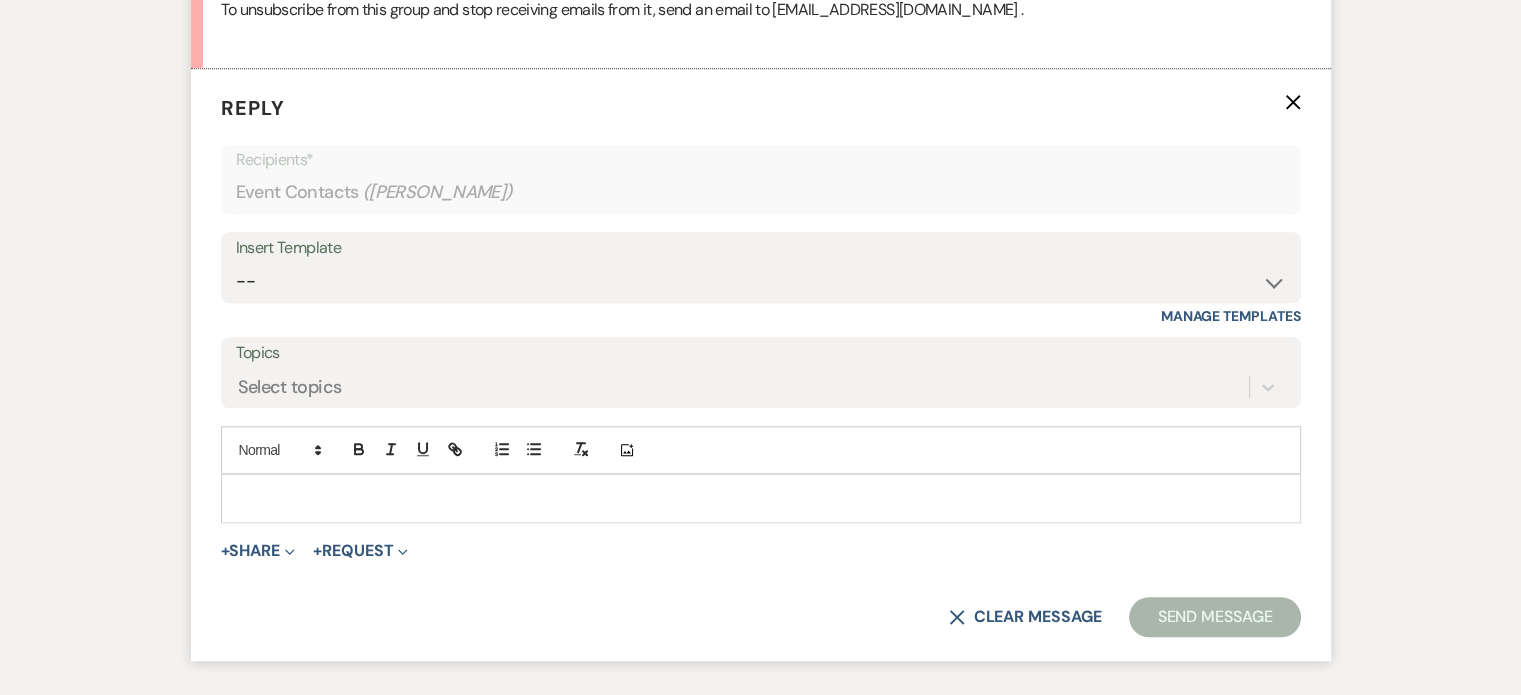 scroll, scrollTop: 1775, scrollLeft: 0, axis: vertical 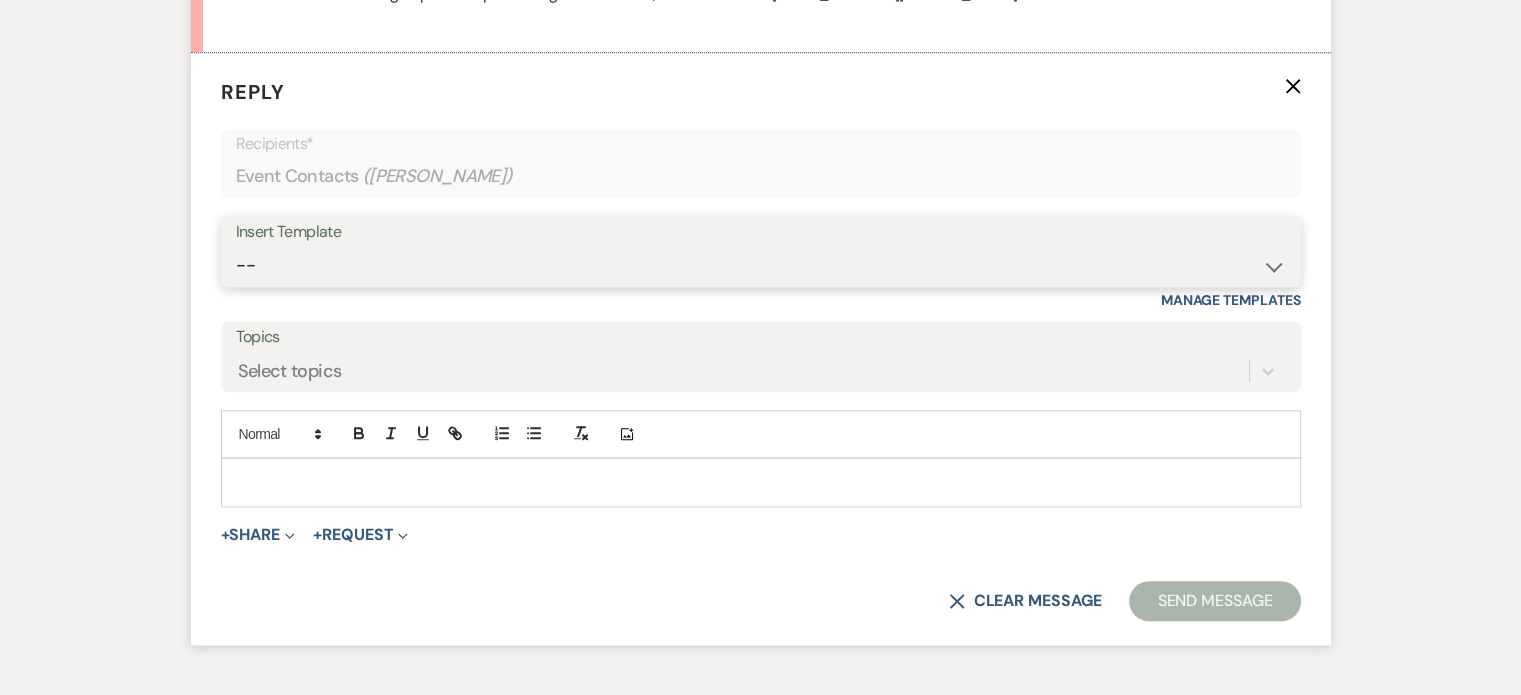 click on "-- Available Date I want PRICE More detail to give price Use our decor Wedding date available Wedding date not available Not Available Another look at our alternate dates Too Soon to book Baby Shower not available Price short Leave Us a Review Wedding Price shopper What Date? CONTRACT Tour Follow up wedding 1 Tour Follow up party 1 Tour Follow up wedding or party Rhythm Factory Weven Planning Portal Introduction (Booked Events) Tour Follow up 2 Contract - Follow up 1 Follow UP - 3rd Wedding Follow UP - 4th Wedding  Follow Up - Final Missed Tour Follow Up 1 Missed Tour Follow Up 2 Considering us No Tour Yet Tour Follow up BOOKING LINK 2nd Contract Follow up FINAL CONTRACT NOT SIGNED LETTER PAST DUE #1 Someone else wants your date No Tour Yet 2nd Follow up No Tour Yet 3rd Follow up Leave Us a Review 2nd Follow Up Leave Us a Review 3rd Follow Up Too soon but lets do a tour Price Short 2 No Consultation without payment  Video Rhythm Factory Planning Portal Introduction (Booked Events) Virtual Tour  Moving" at bounding box center [761, 265] 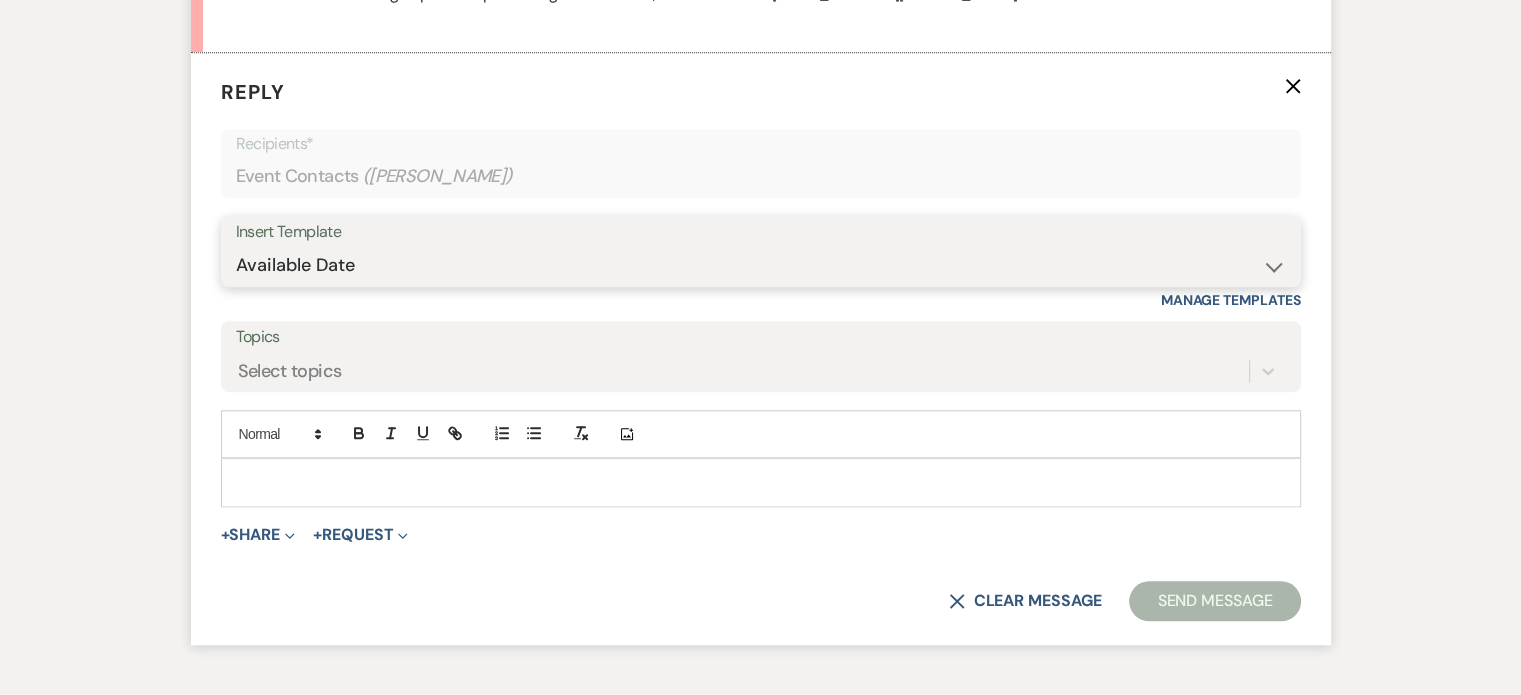 click on "-- Available Date I want PRICE More detail to give price Use our decor Wedding date available Wedding date not available Not Available Another look at our alternate dates Too Soon to book Baby Shower not available Price short Leave Us a Review Wedding Price shopper What Date? CONTRACT Tour Follow up wedding 1 Tour Follow up party 1 Tour Follow up wedding or party Rhythm Factory Weven Planning Portal Introduction (Booked Events) Tour Follow up 2 Contract - Follow up 1 Follow UP - 3rd Wedding Follow UP - 4th Wedding  Follow Up - Final Missed Tour Follow Up 1 Missed Tour Follow Up 2 Considering us No Tour Yet Tour Follow up BOOKING LINK 2nd Contract Follow up FINAL CONTRACT NOT SIGNED LETTER PAST DUE #1 Someone else wants your date No Tour Yet 2nd Follow up No Tour Yet 3rd Follow up Leave Us a Review 2nd Follow Up Leave Us a Review 3rd Follow Up Too soon but lets do a tour Price Short 2 No Consultation without payment  Video Rhythm Factory Planning Portal Introduction (Booked Events) Virtual Tour  Moving" at bounding box center [761, 265] 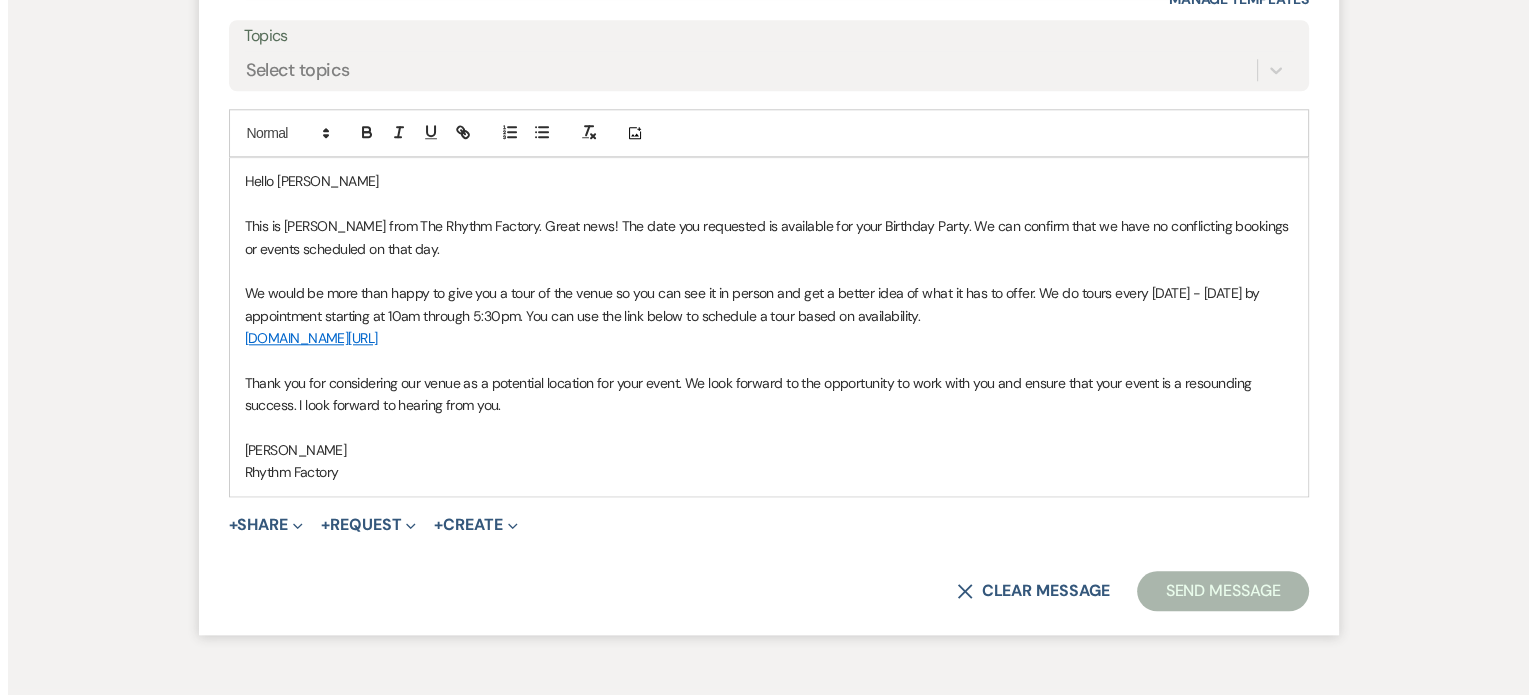 scroll, scrollTop: 2175, scrollLeft: 0, axis: vertical 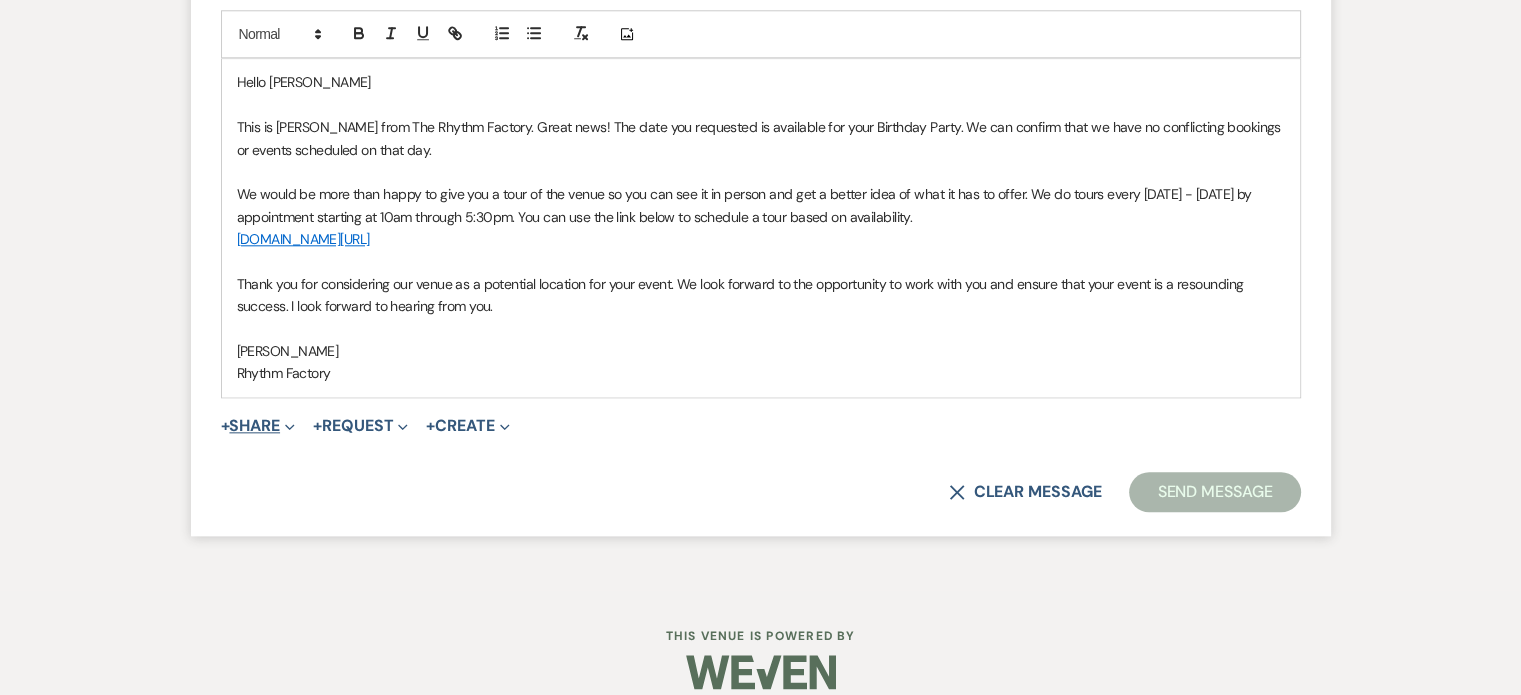 click on "+  Share Expand" at bounding box center [258, 426] 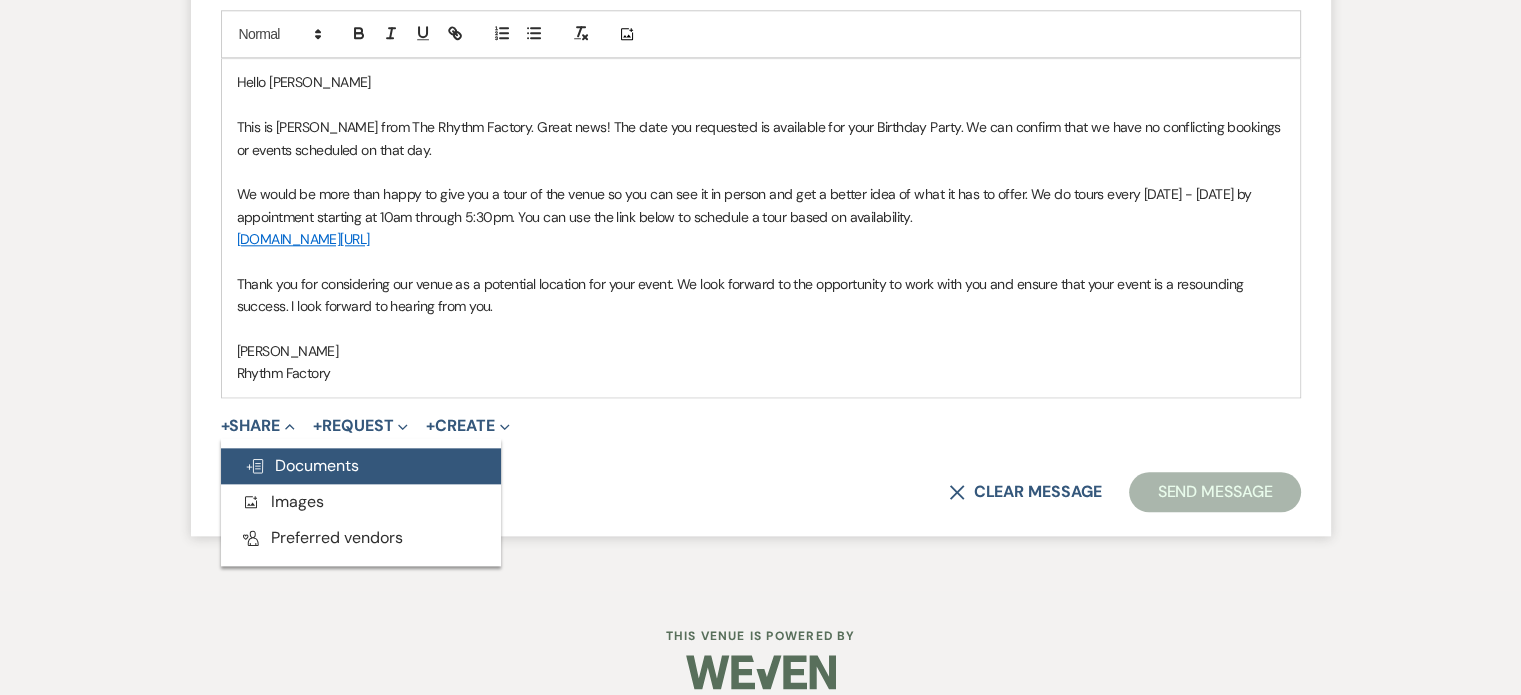 click on "Doc Upload Documents" at bounding box center [361, 466] 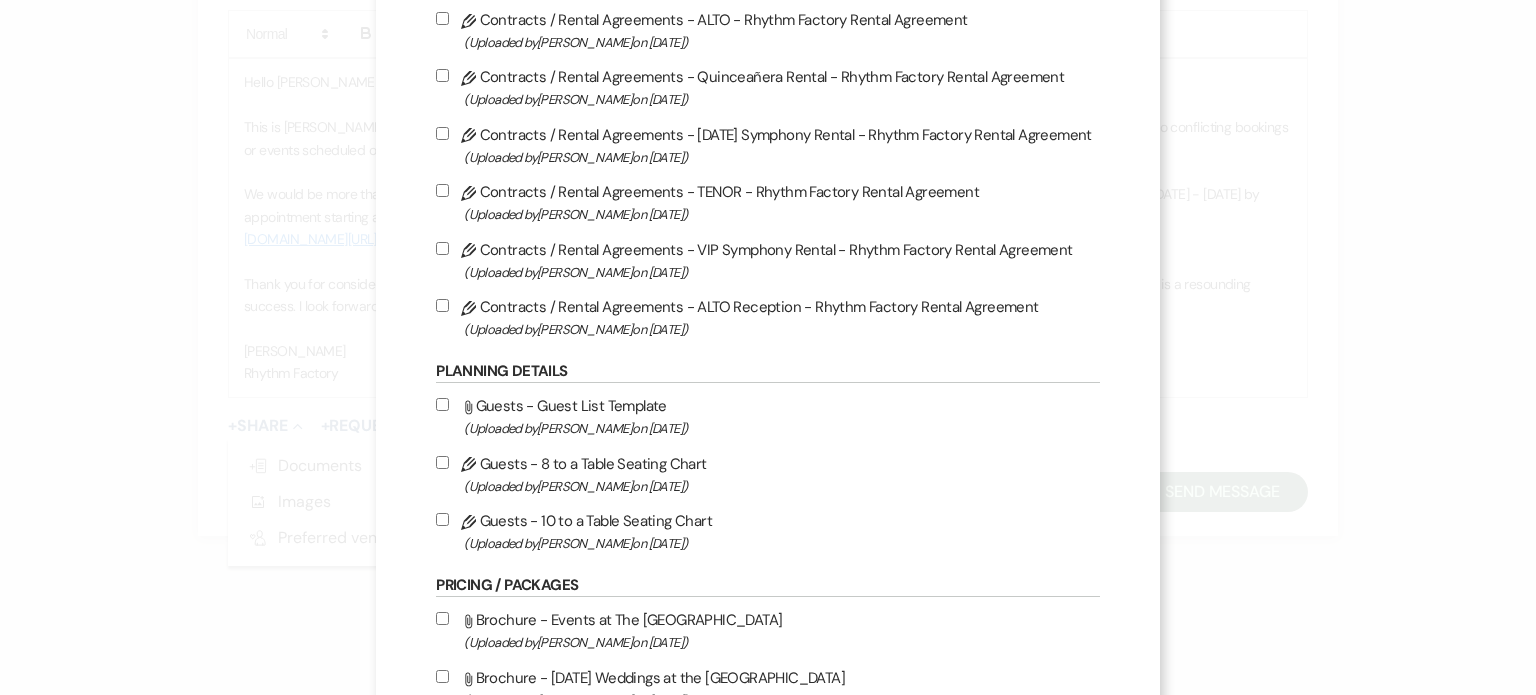 scroll, scrollTop: 700, scrollLeft: 0, axis: vertical 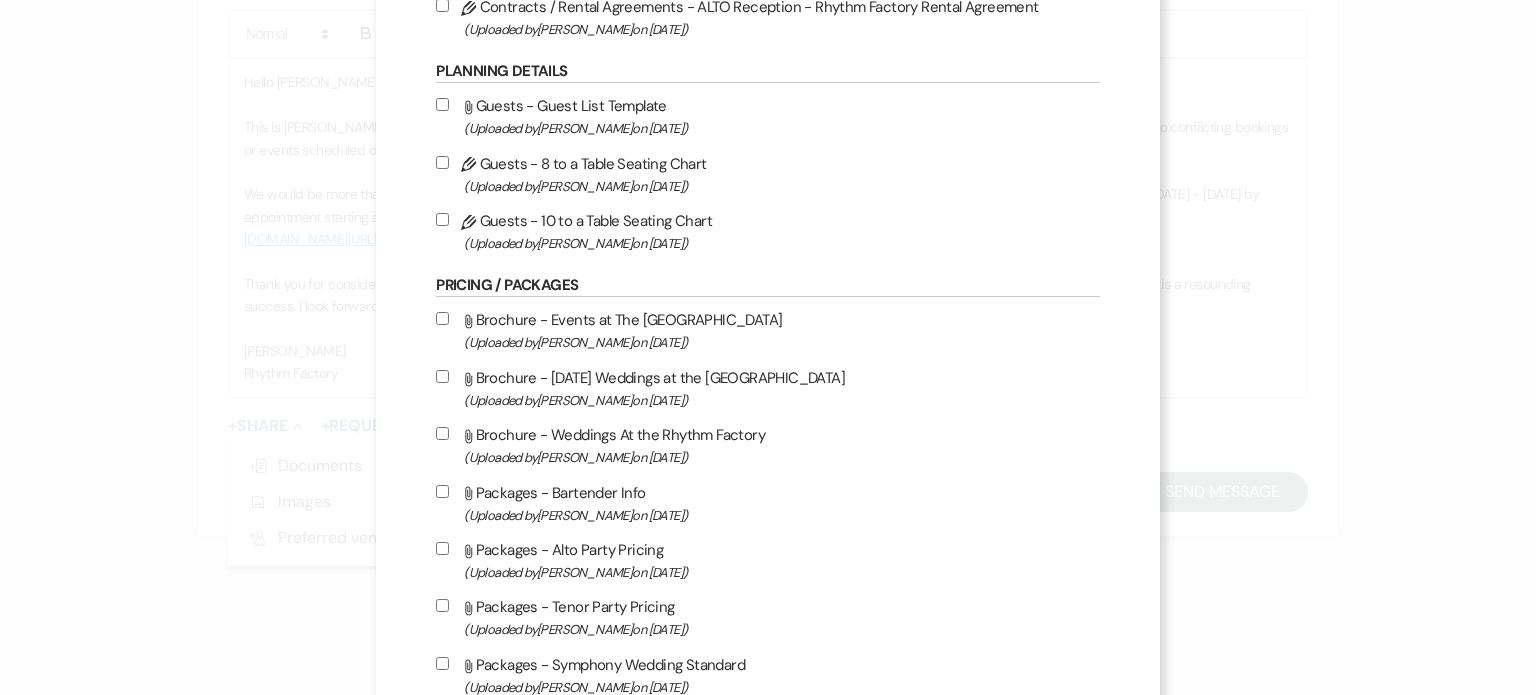 click on "Attach File Brochure - Events at The Rhythm Factory (Uploaded by  [PERSON_NAME]  on   [DATE] )" at bounding box center (442, 318) 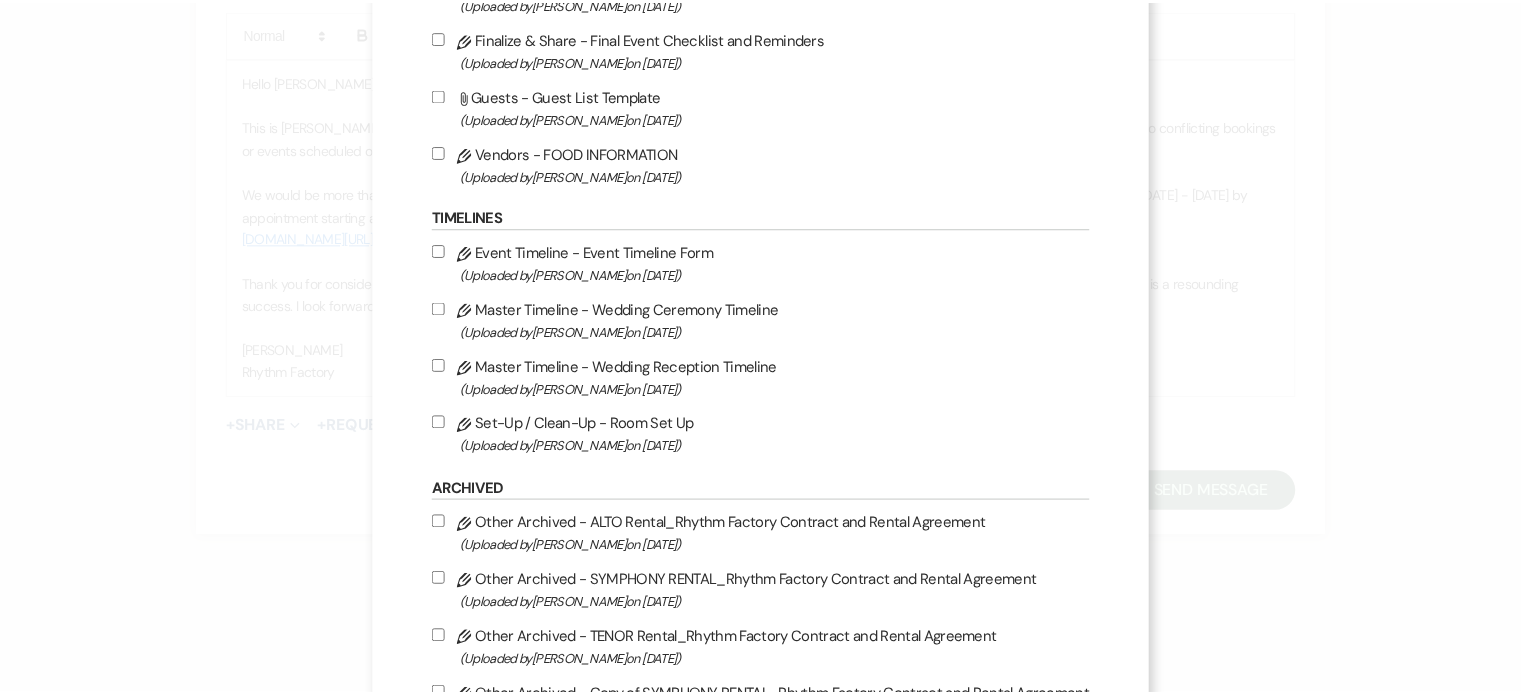 scroll, scrollTop: 2227, scrollLeft: 0, axis: vertical 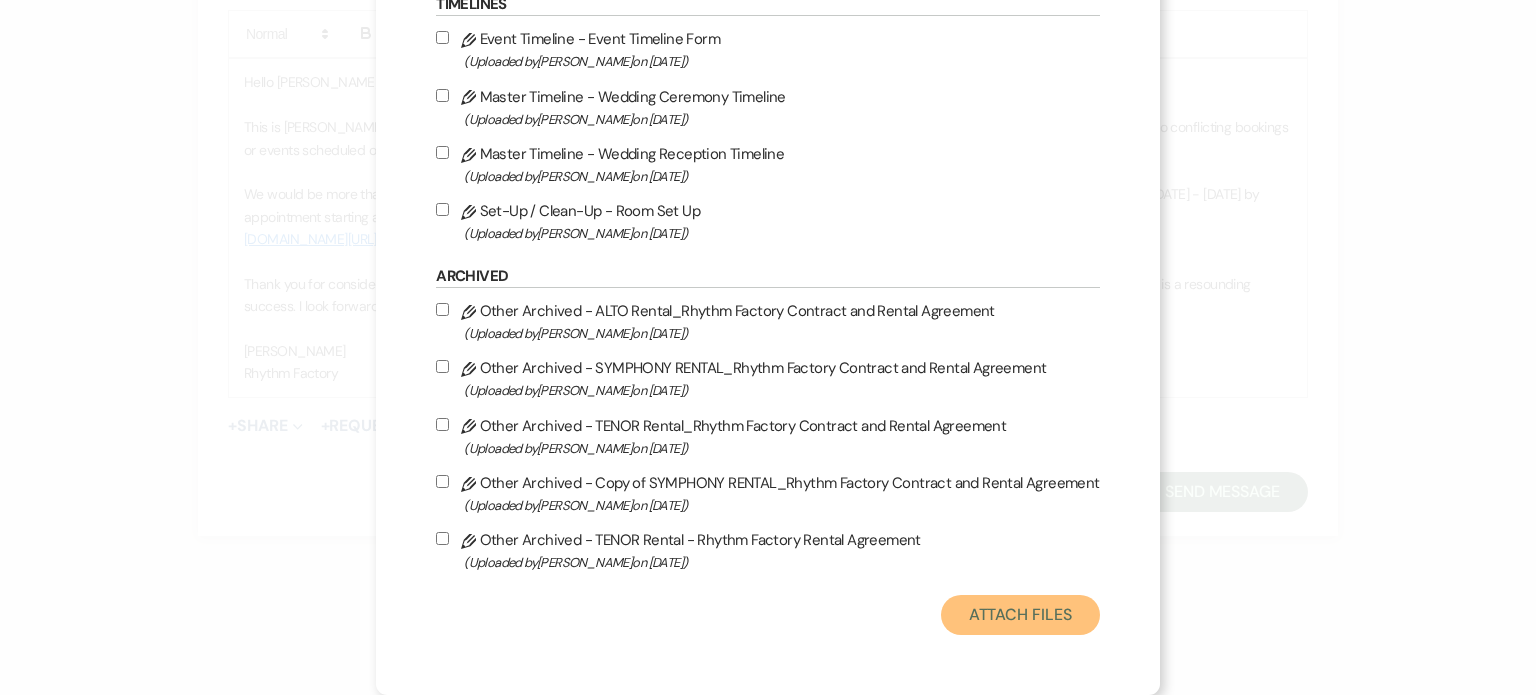 click on "Attach Files" at bounding box center (1020, 615) 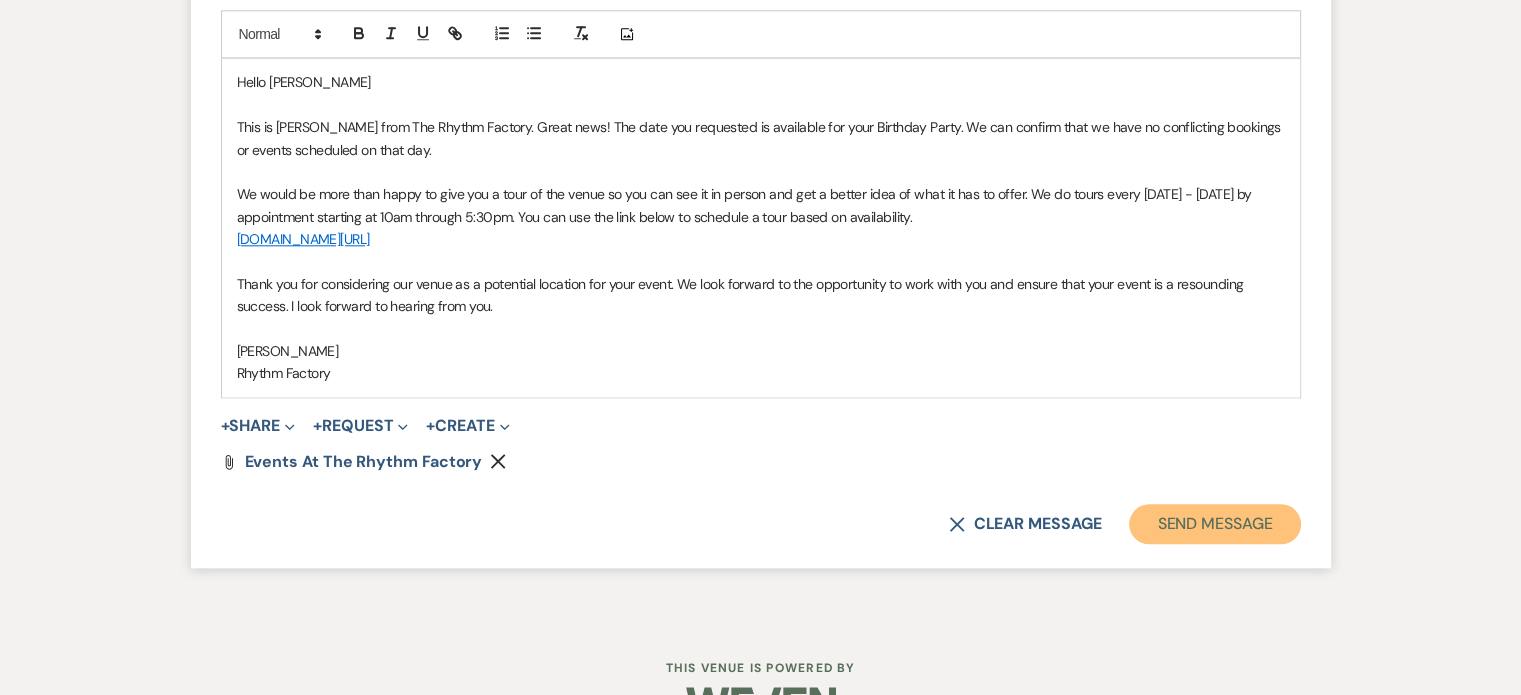 click on "Send Message" at bounding box center (1214, 524) 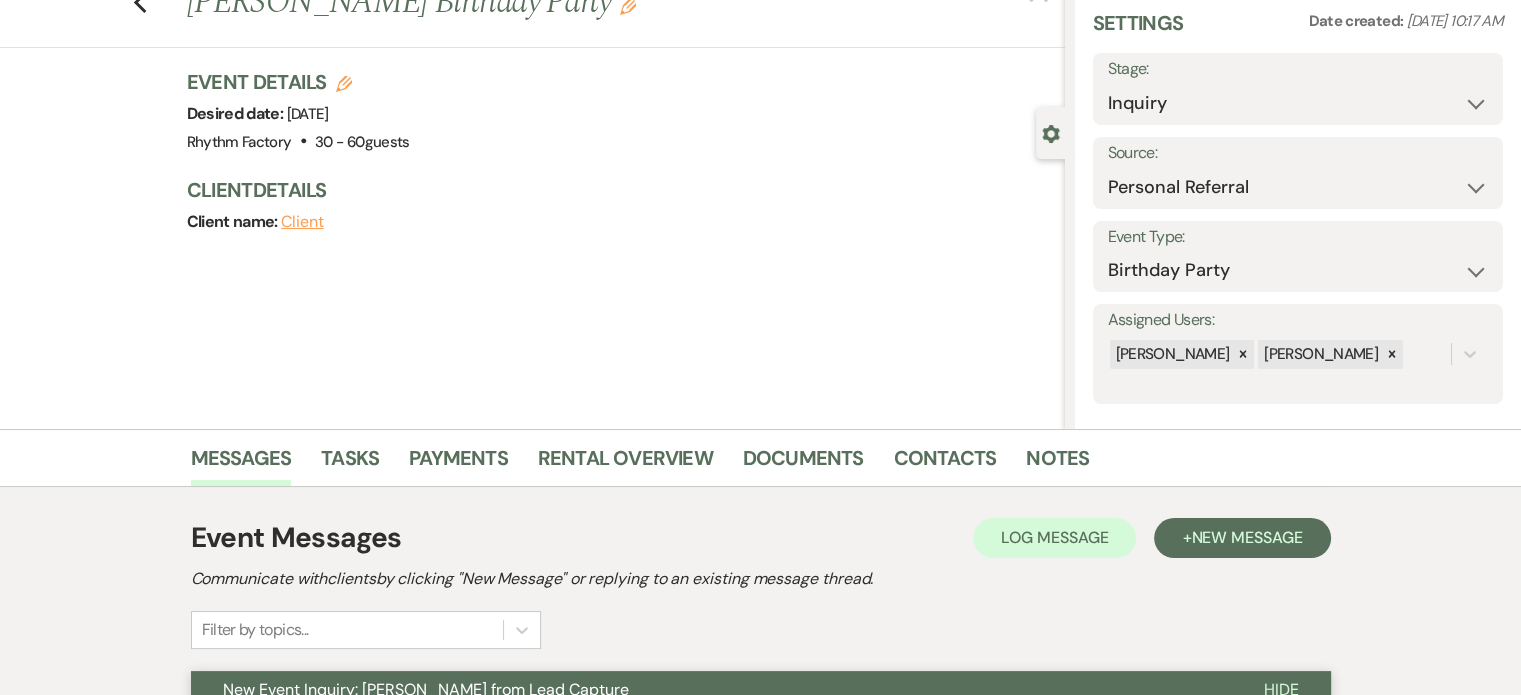 scroll, scrollTop: 0, scrollLeft: 0, axis: both 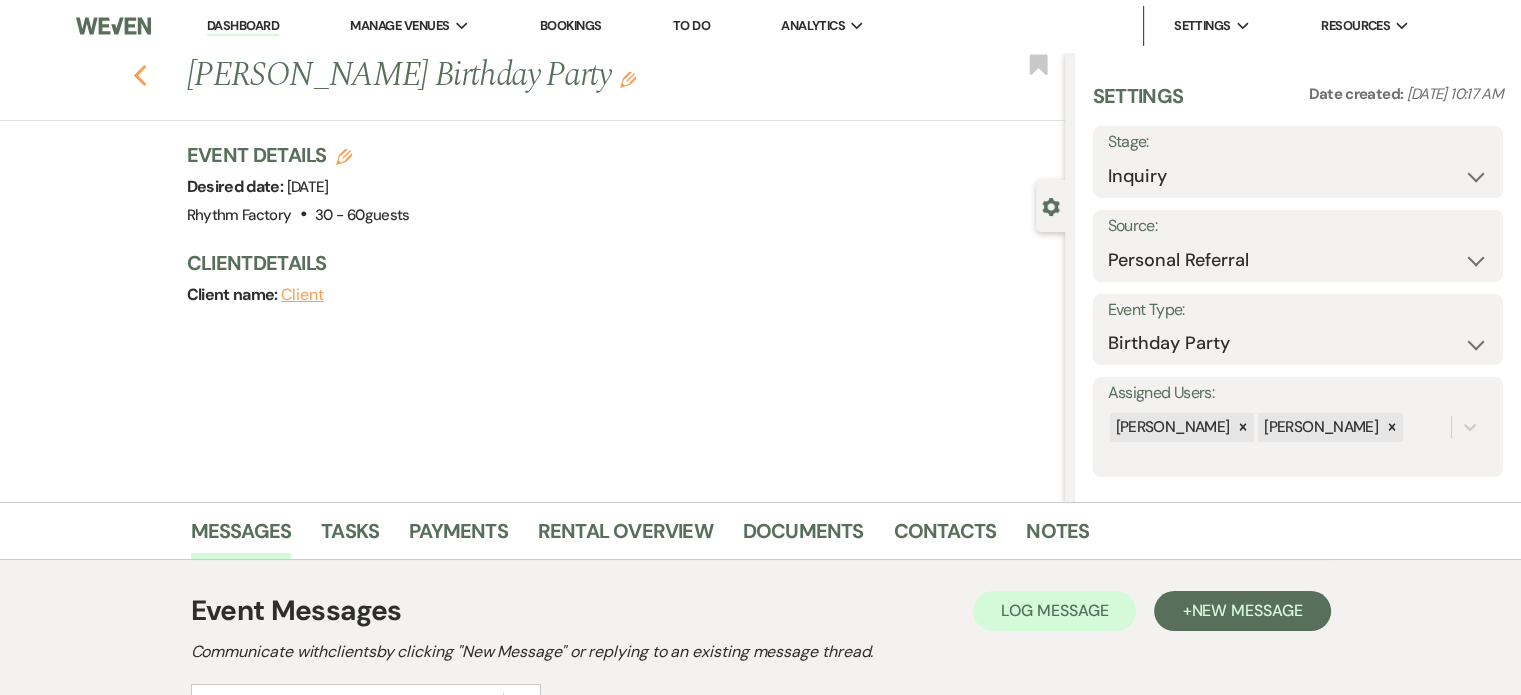 click on "Previous" 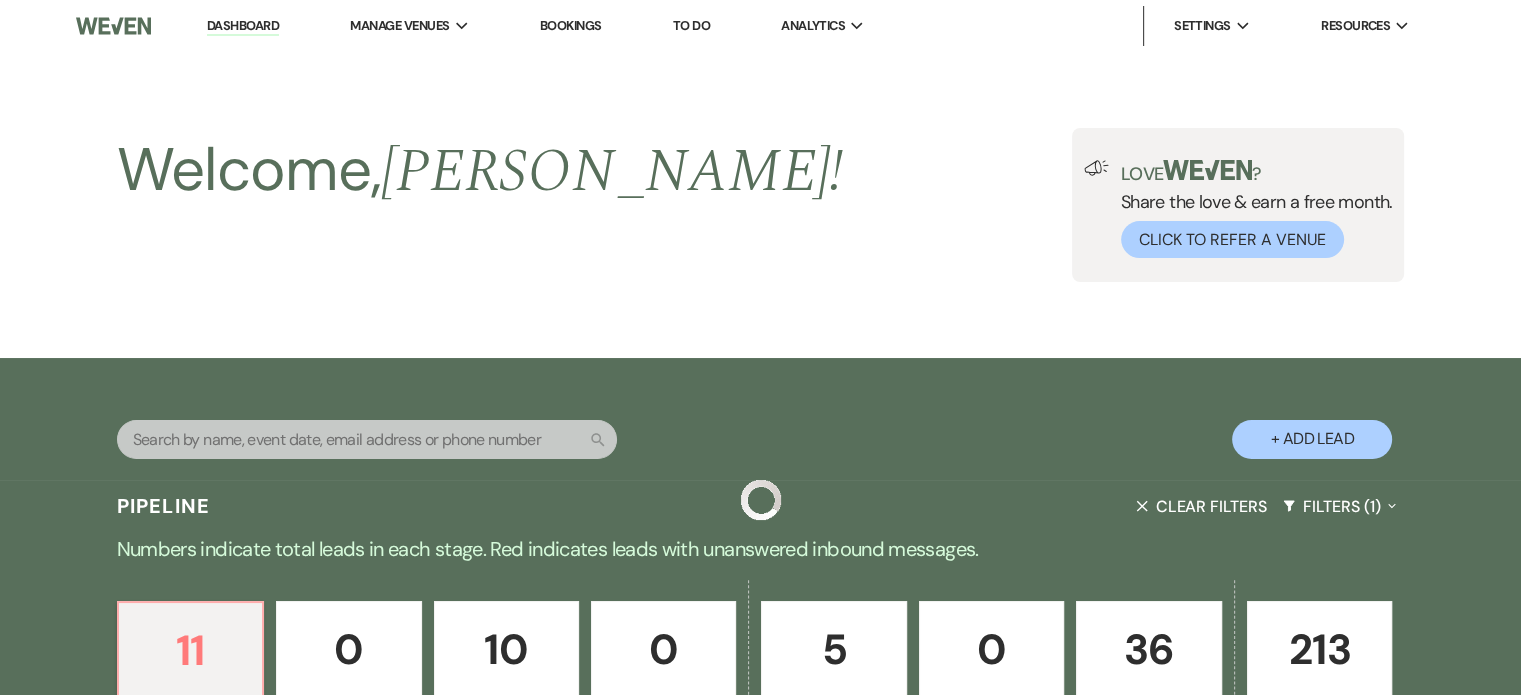 scroll, scrollTop: 536, scrollLeft: 0, axis: vertical 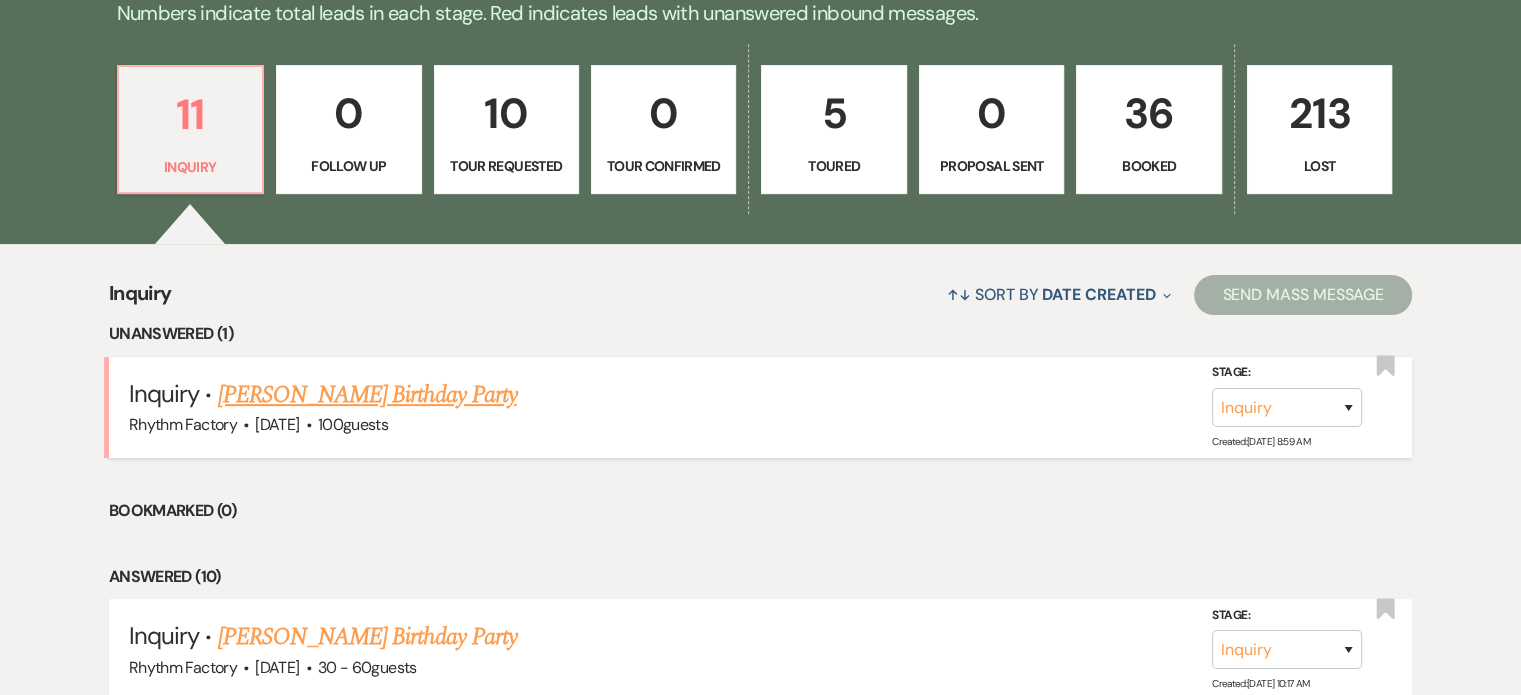 click on "[PERSON_NAME] Birthday Party" at bounding box center (367, 395) 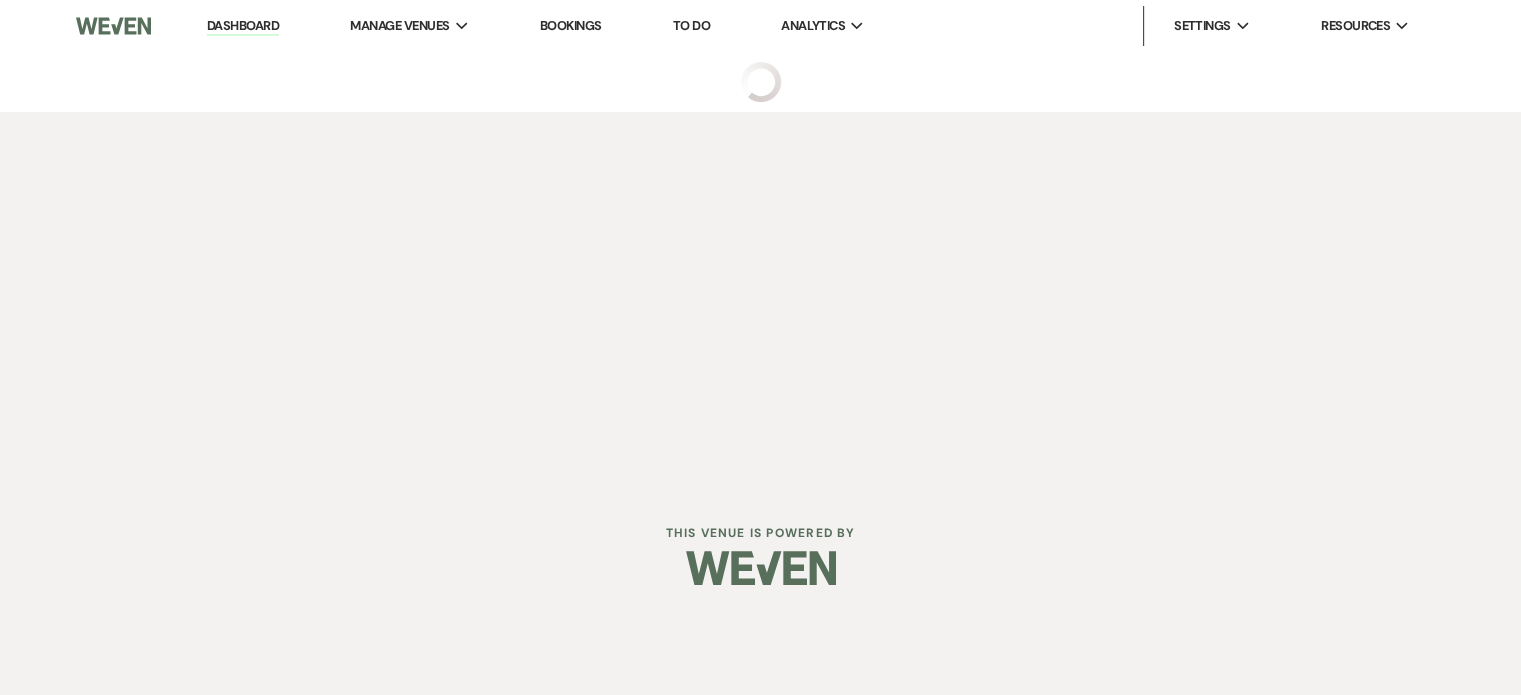 scroll, scrollTop: 0, scrollLeft: 0, axis: both 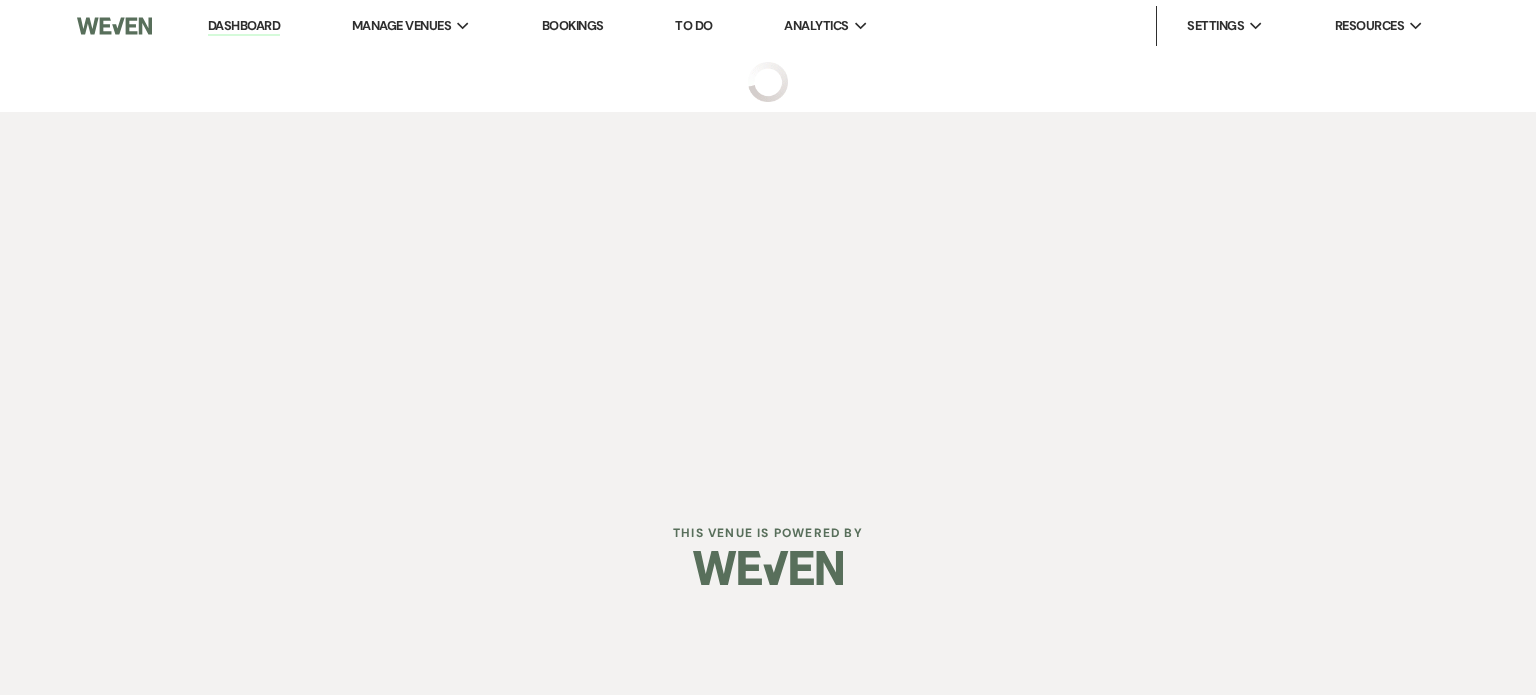 select on "4" 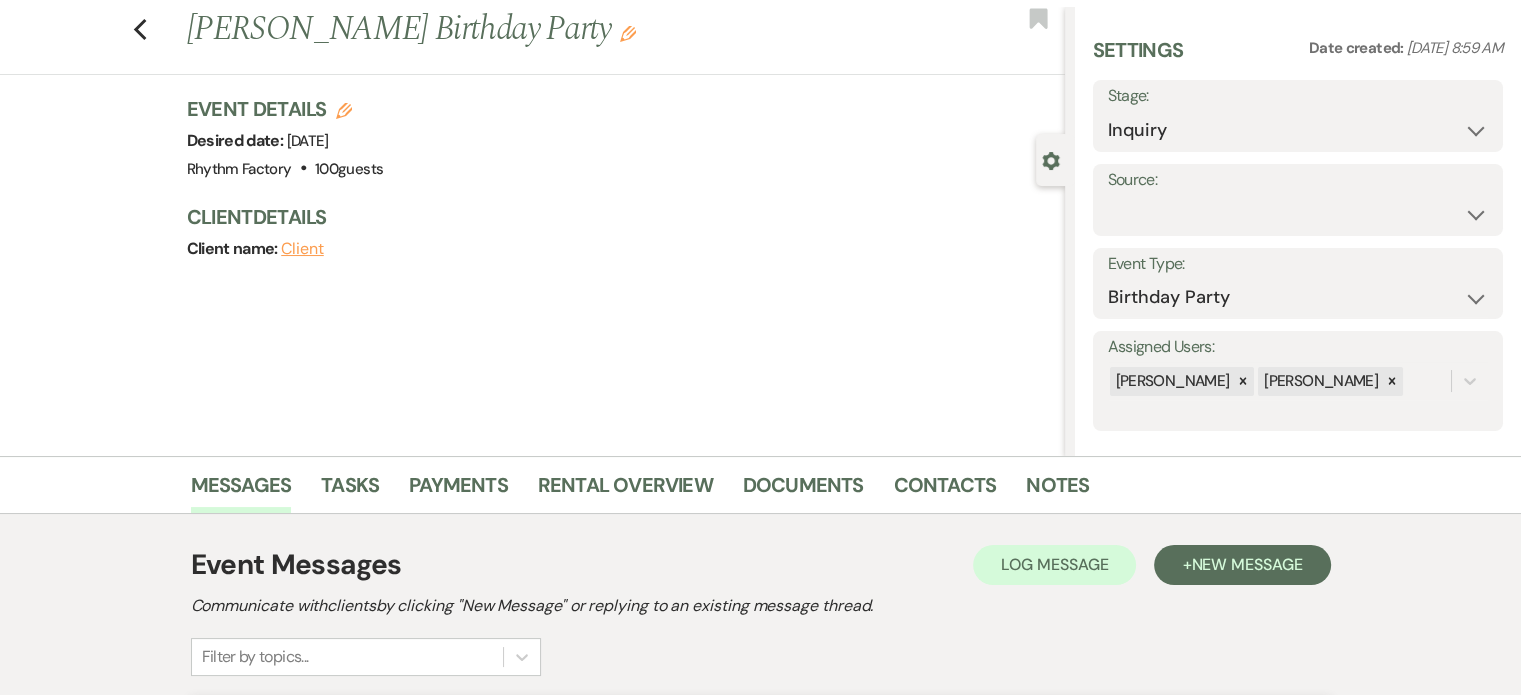 scroll, scrollTop: 0, scrollLeft: 0, axis: both 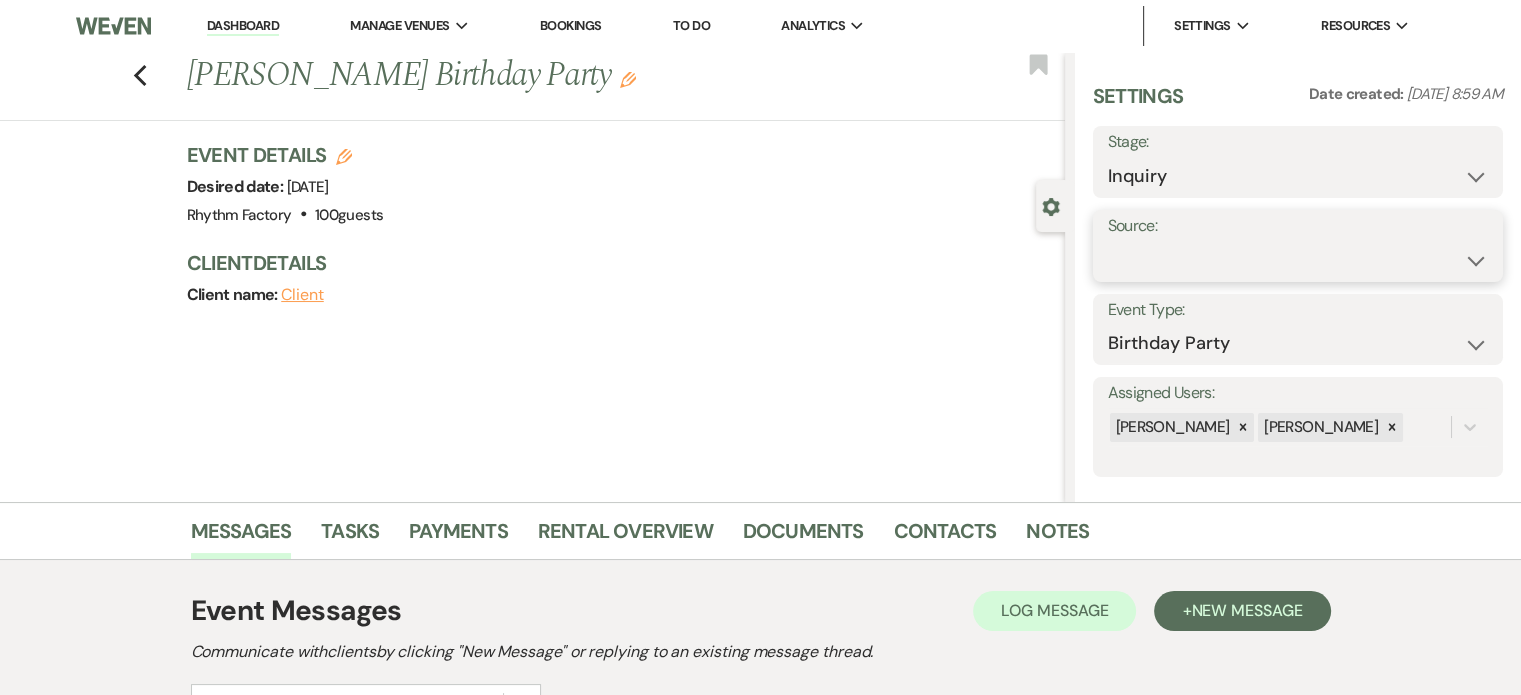 click on "Weven Venue Website Instagram Facebook Pinterest Google The Knot Wedding Wire Here Comes the Guide Wedding Spot Eventective [PERSON_NAME] The Venue Report PartySlate VRBO / Homeaway Airbnb Wedding Show TikTok X / Twitter Phone Call Walk-in Vendor Referral Advertising Personal Referral Local Referral Other" at bounding box center [1298, 260] 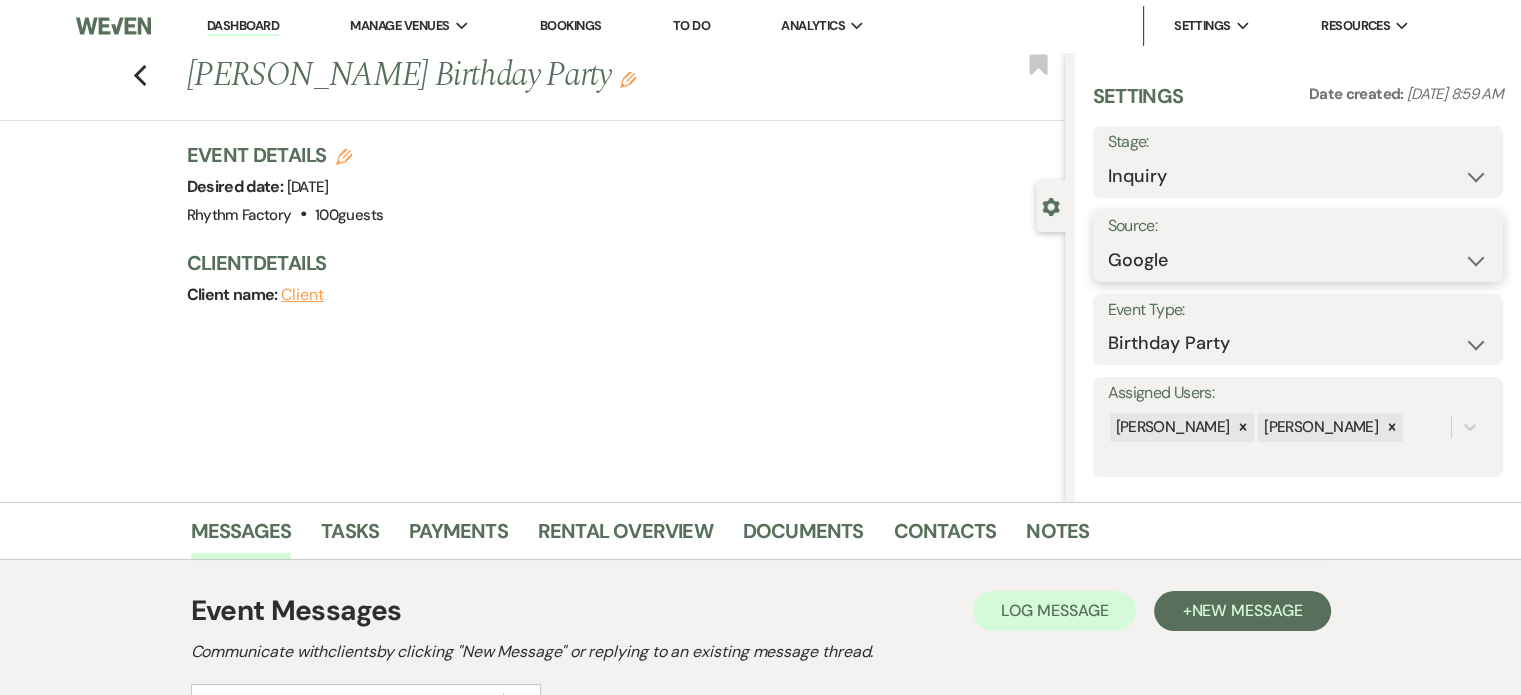 click on "Weven Venue Website Instagram Facebook Pinterest Google The Knot Wedding Wire Here Comes the Guide Wedding Spot Eventective [PERSON_NAME] The Venue Report PartySlate VRBO / Homeaway Airbnb Wedding Show TikTok X / Twitter Phone Call Walk-in Vendor Referral Advertising Personal Referral Local Referral Other" at bounding box center [1298, 260] 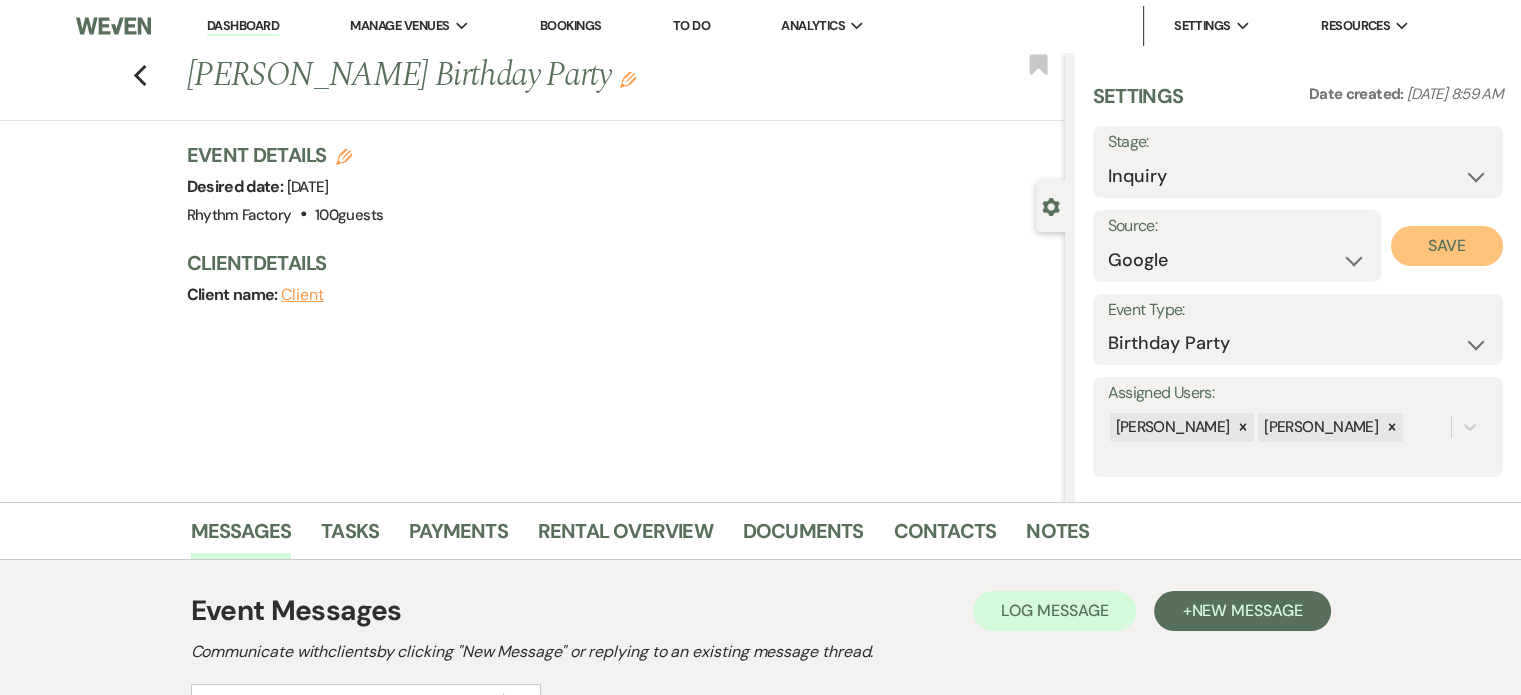 click on "Save" at bounding box center (1447, 246) 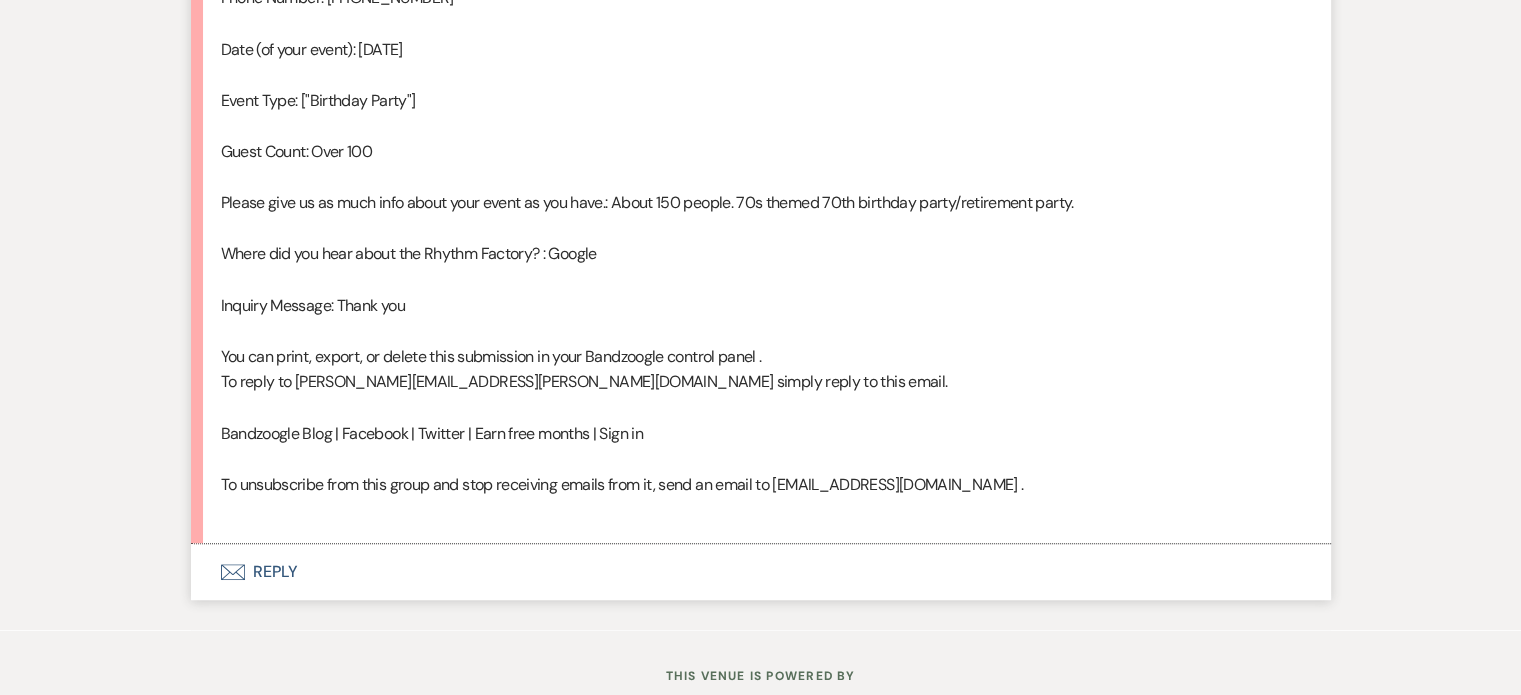 scroll, scrollTop: 1346, scrollLeft: 0, axis: vertical 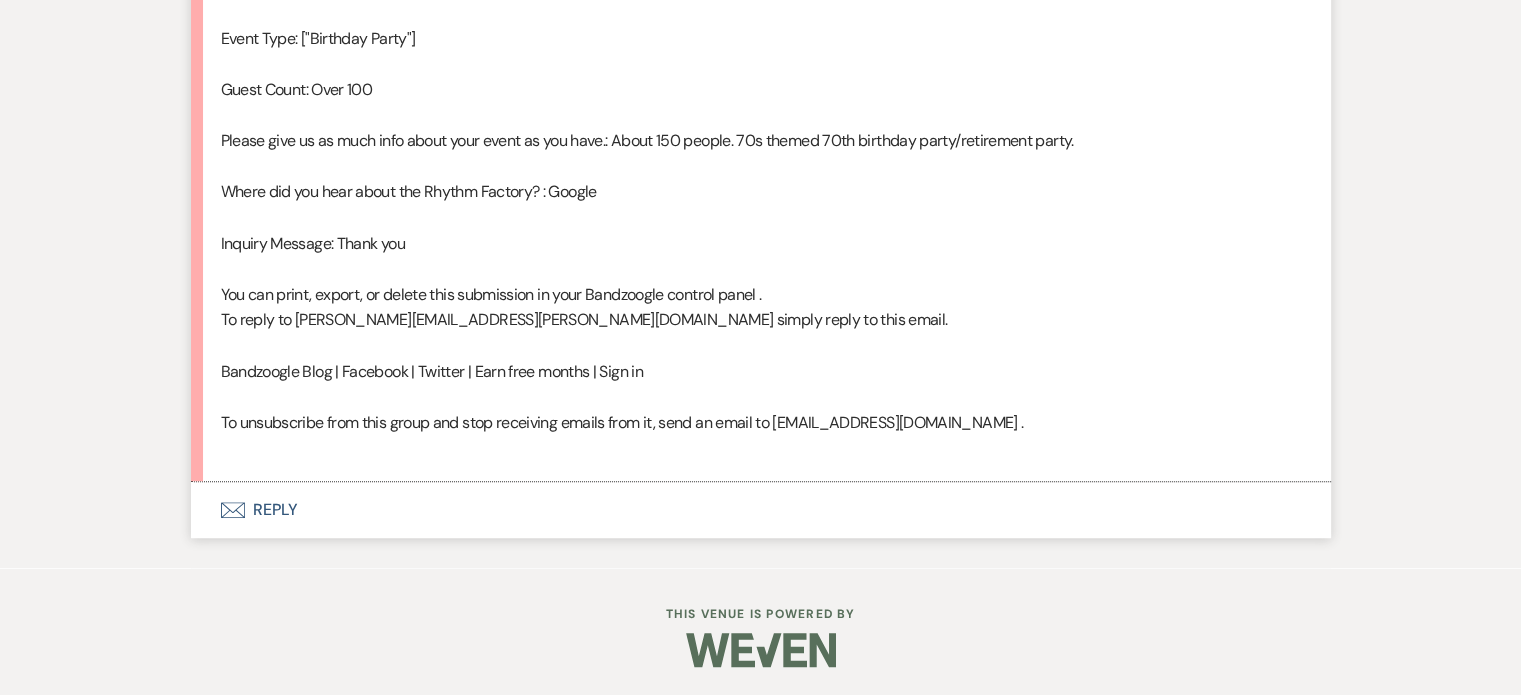 click on "Envelope Reply" at bounding box center [761, 510] 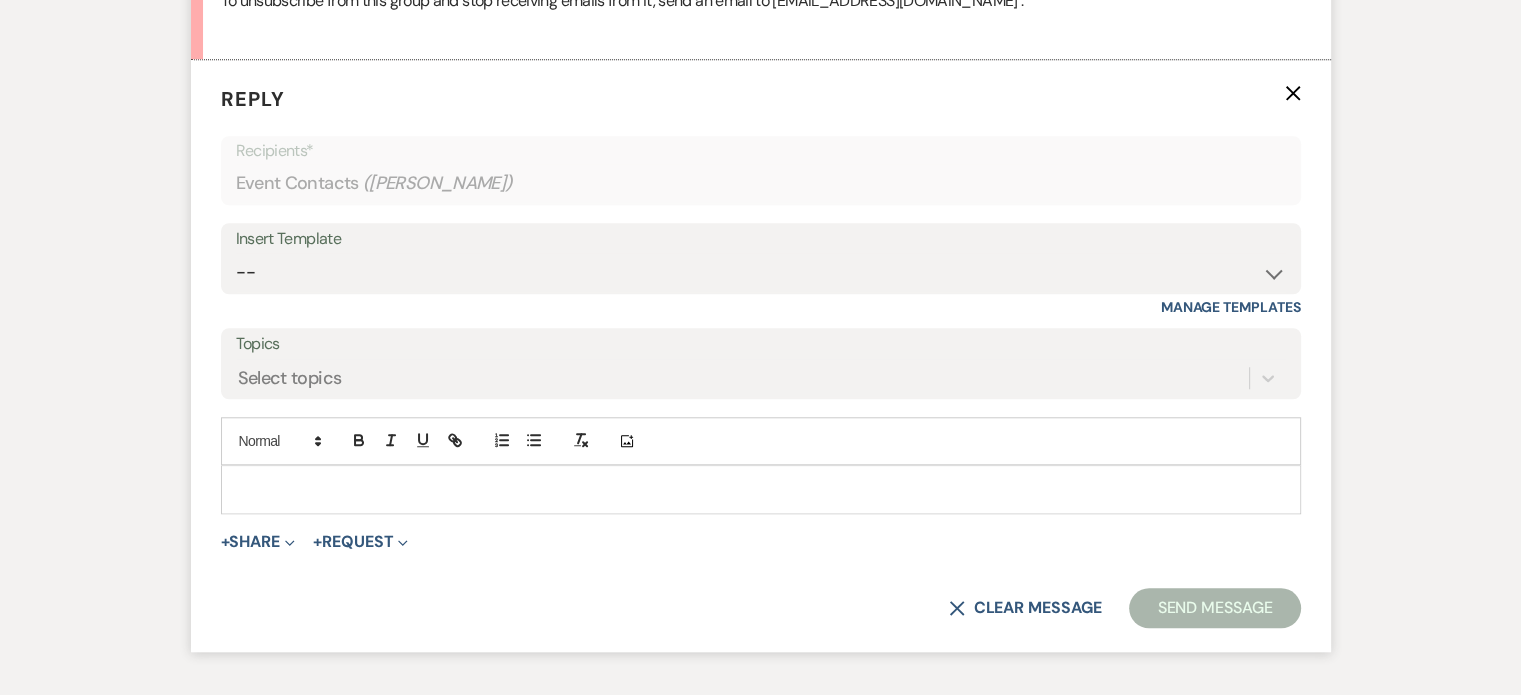 scroll, scrollTop: 1775, scrollLeft: 0, axis: vertical 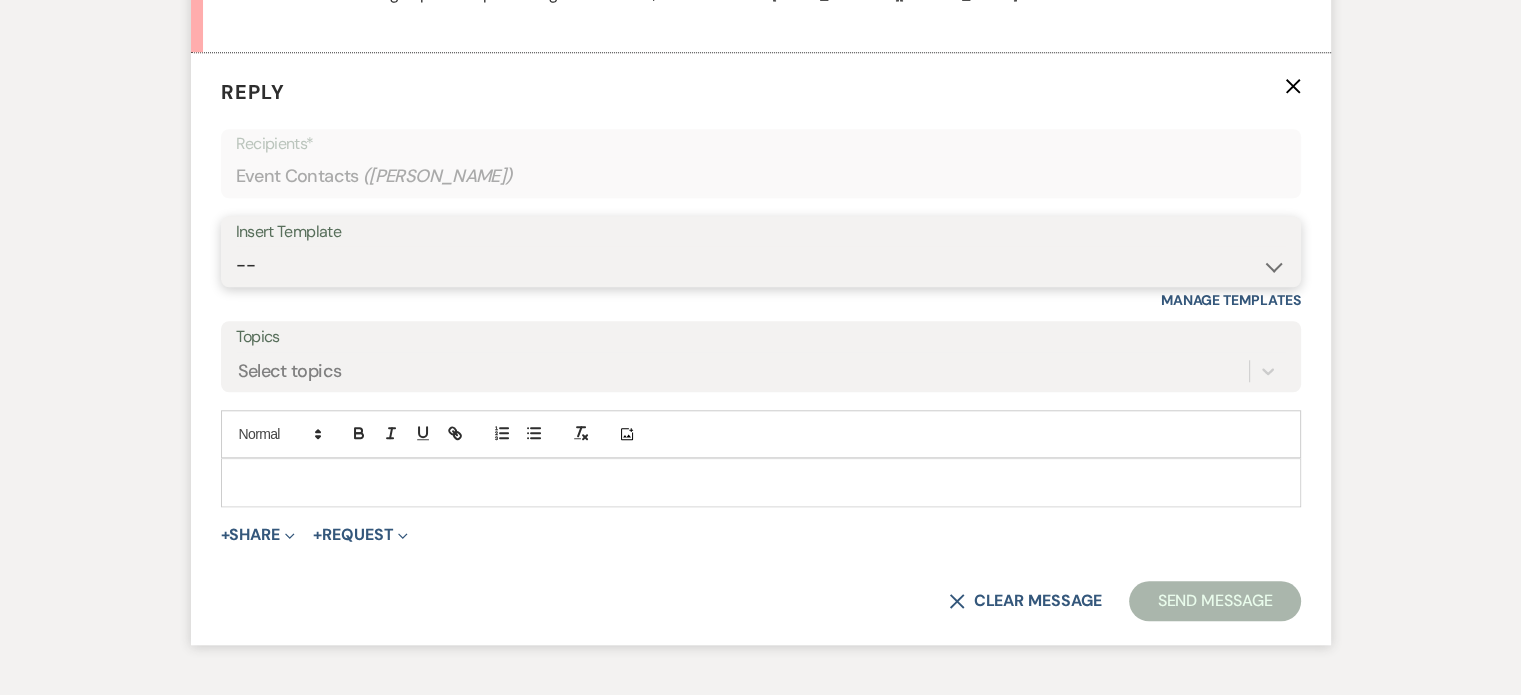 click on "-- Available Date I want PRICE More detail to give price Use our decor Wedding date available Wedding date not available Not Available Another look at our alternate dates Too Soon to book Baby Shower not available Price short Leave Us a Review Wedding Price shopper What Date? CONTRACT Tour Follow up wedding 1 Tour Follow up party 1 Tour Follow up wedding or party Rhythm Factory Weven Planning Portal Introduction (Booked Events) Tour Follow up 2 Contract - Follow up 1 Follow UP - 3rd Wedding Follow UP - 4th Wedding  Follow Up - Final Missed Tour Follow Up 1 Missed Tour Follow Up 2 Considering us No Tour Yet Tour Follow up BOOKING LINK 2nd Contract Follow up FINAL CONTRACT NOT SIGNED LETTER PAST DUE #1 Someone else wants your date No Tour Yet 2nd Follow up No Tour Yet 3rd Follow up Leave Us a Review 2nd Follow Up Leave Us a Review 3rd Follow Up Too soon but lets do a tour Price Short 2 No Consultation without payment  Video Rhythm Factory Planning Portal Introduction (Booked Events) Virtual Tour  Moving" at bounding box center (761, 265) 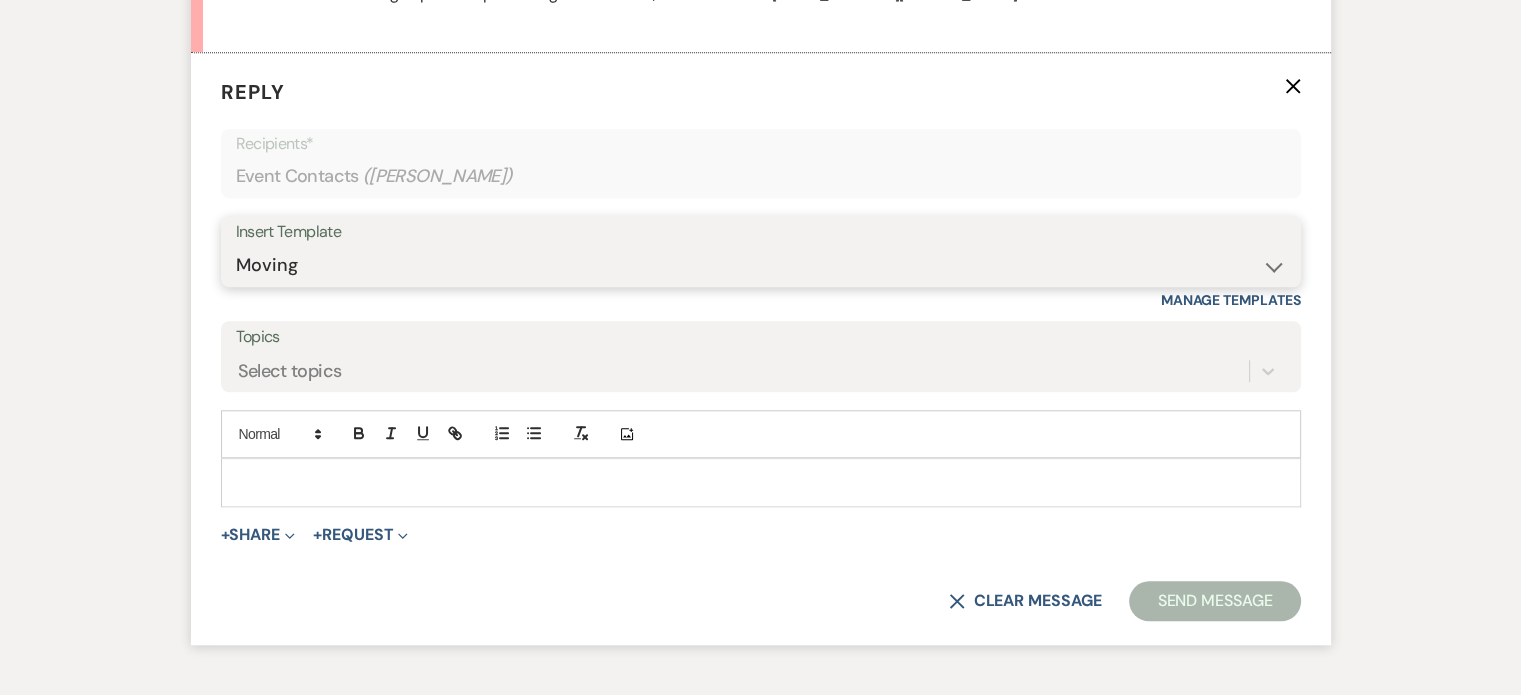 click on "-- Available Date I want PRICE More detail to give price Use our decor Wedding date available Wedding date not available Not Available Another look at our alternate dates Too Soon to book Baby Shower not available Price short Leave Us a Review Wedding Price shopper What Date? CONTRACT Tour Follow up wedding 1 Tour Follow up party 1 Tour Follow up wedding or party Rhythm Factory Weven Planning Portal Introduction (Booked Events) Tour Follow up 2 Contract - Follow up 1 Follow UP - 3rd Wedding Follow UP - 4th Wedding  Follow Up - Final Missed Tour Follow Up 1 Missed Tour Follow Up 2 Considering us No Tour Yet Tour Follow up BOOKING LINK 2nd Contract Follow up FINAL CONTRACT NOT SIGNED LETTER PAST DUE #1 Someone else wants your date No Tour Yet 2nd Follow up No Tour Yet 3rd Follow up Leave Us a Review 2nd Follow Up Leave Us a Review 3rd Follow Up Too soon but lets do a tour Price Short 2 No Consultation without payment  Video Rhythm Factory Planning Portal Introduction (Booked Events) Virtual Tour  Moving" at bounding box center (761, 265) 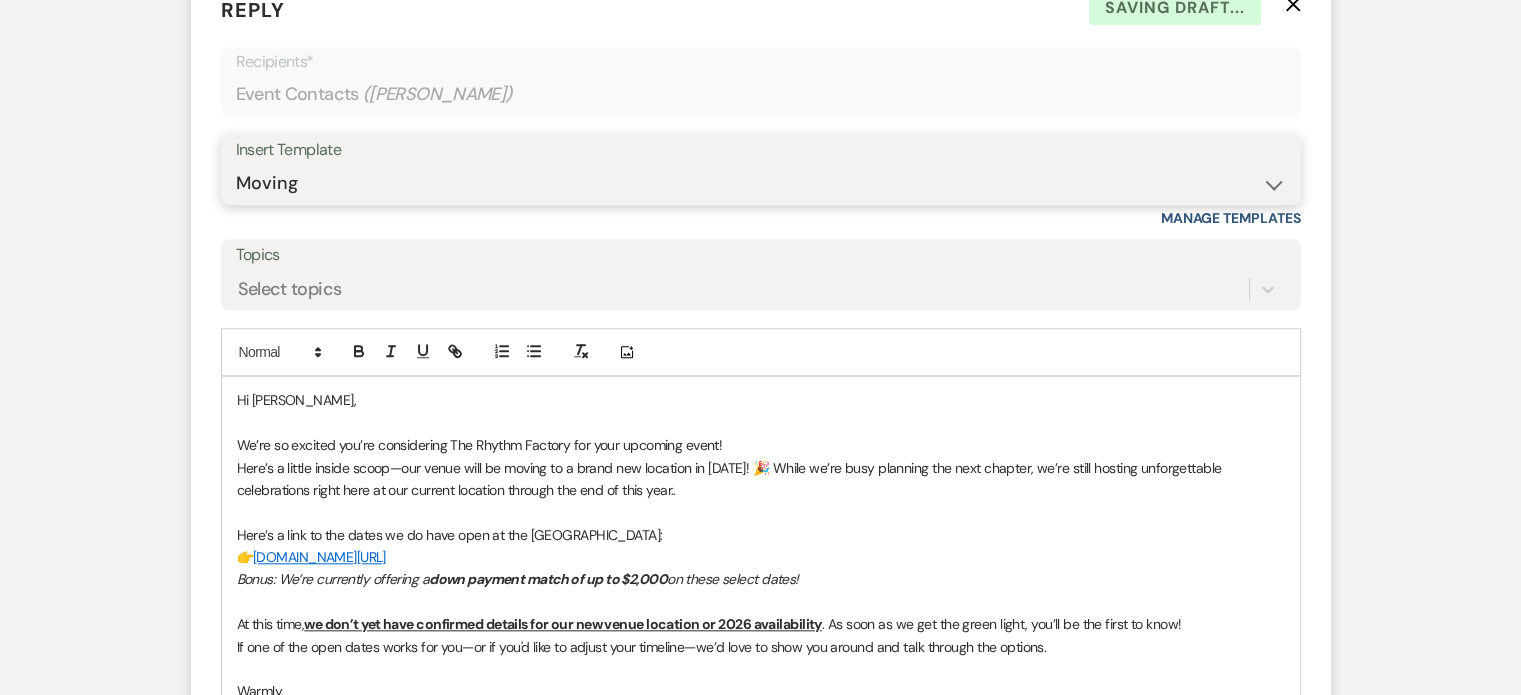 scroll, scrollTop: 2075, scrollLeft: 0, axis: vertical 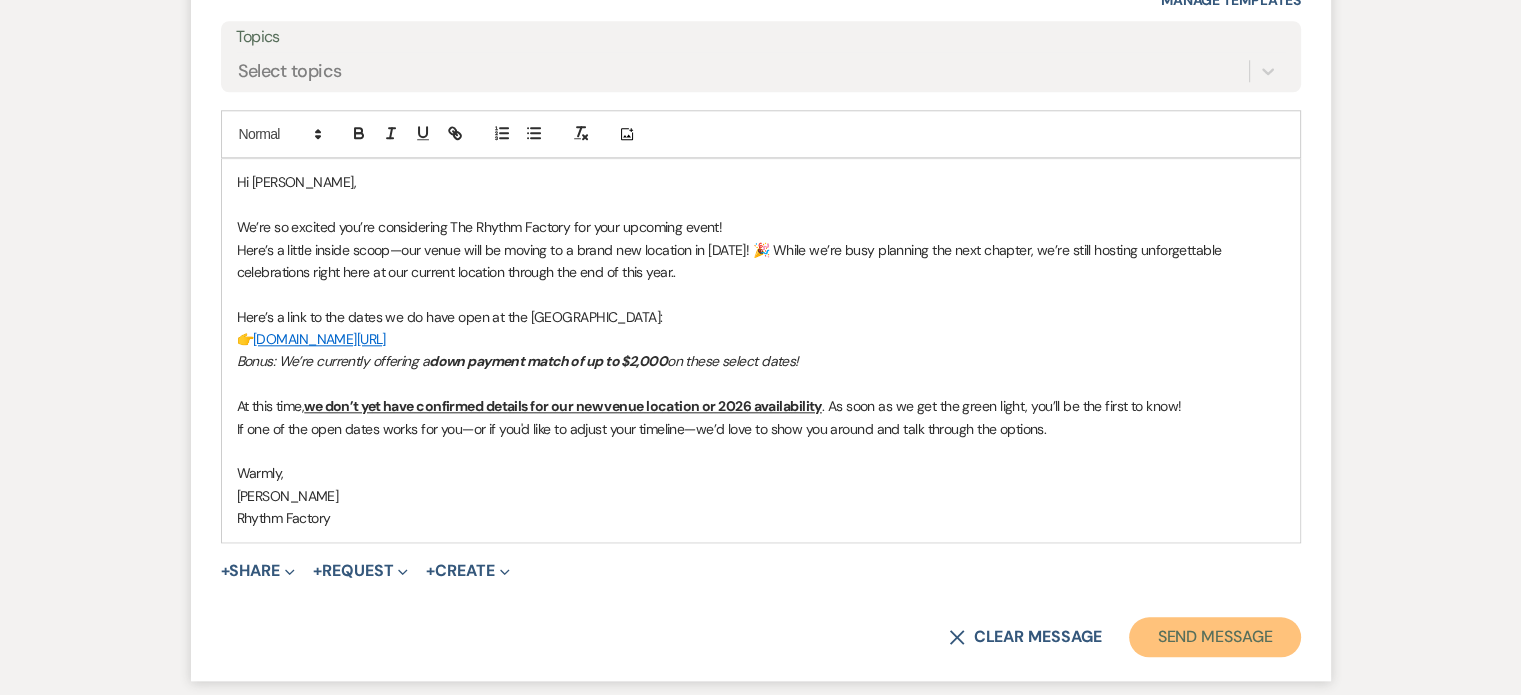 click on "Send Message" at bounding box center [1214, 637] 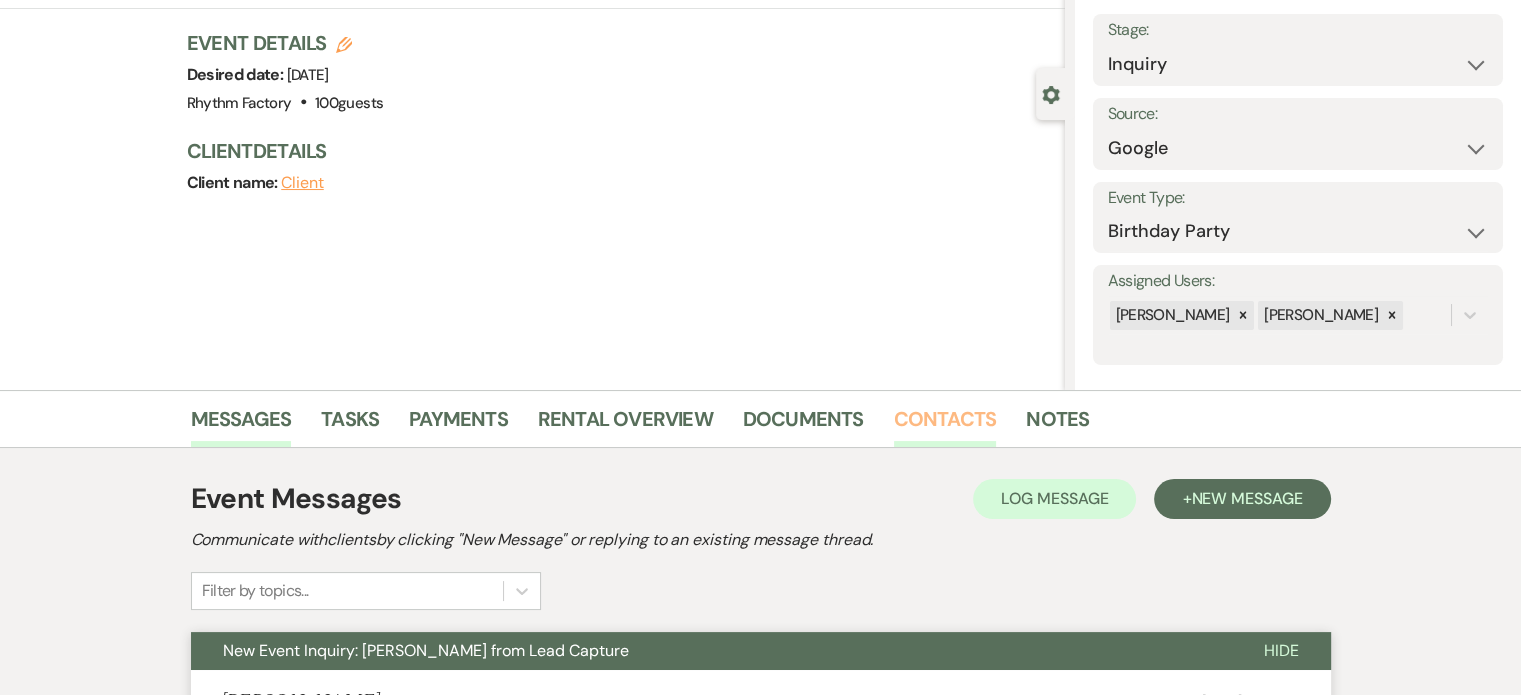 scroll, scrollTop: 0, scrollLeft: 0, axis: both 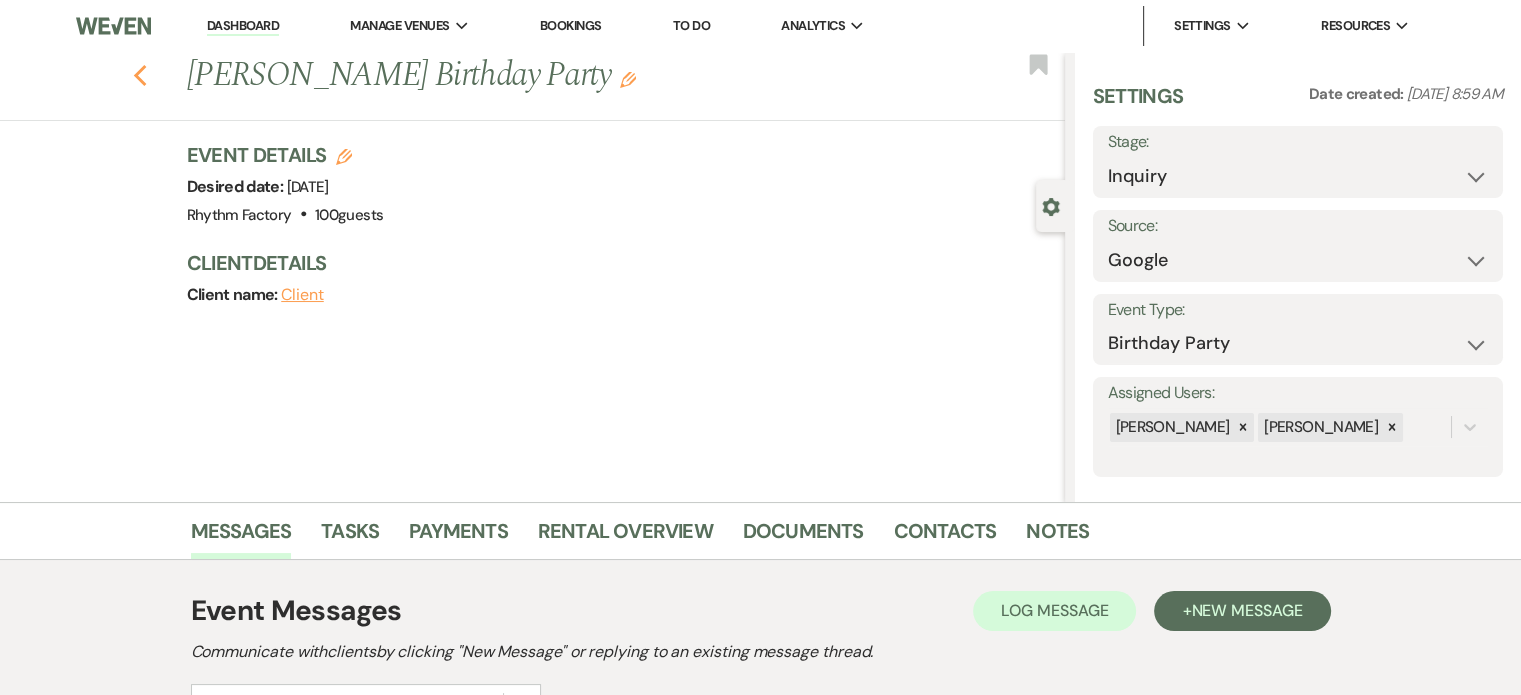click 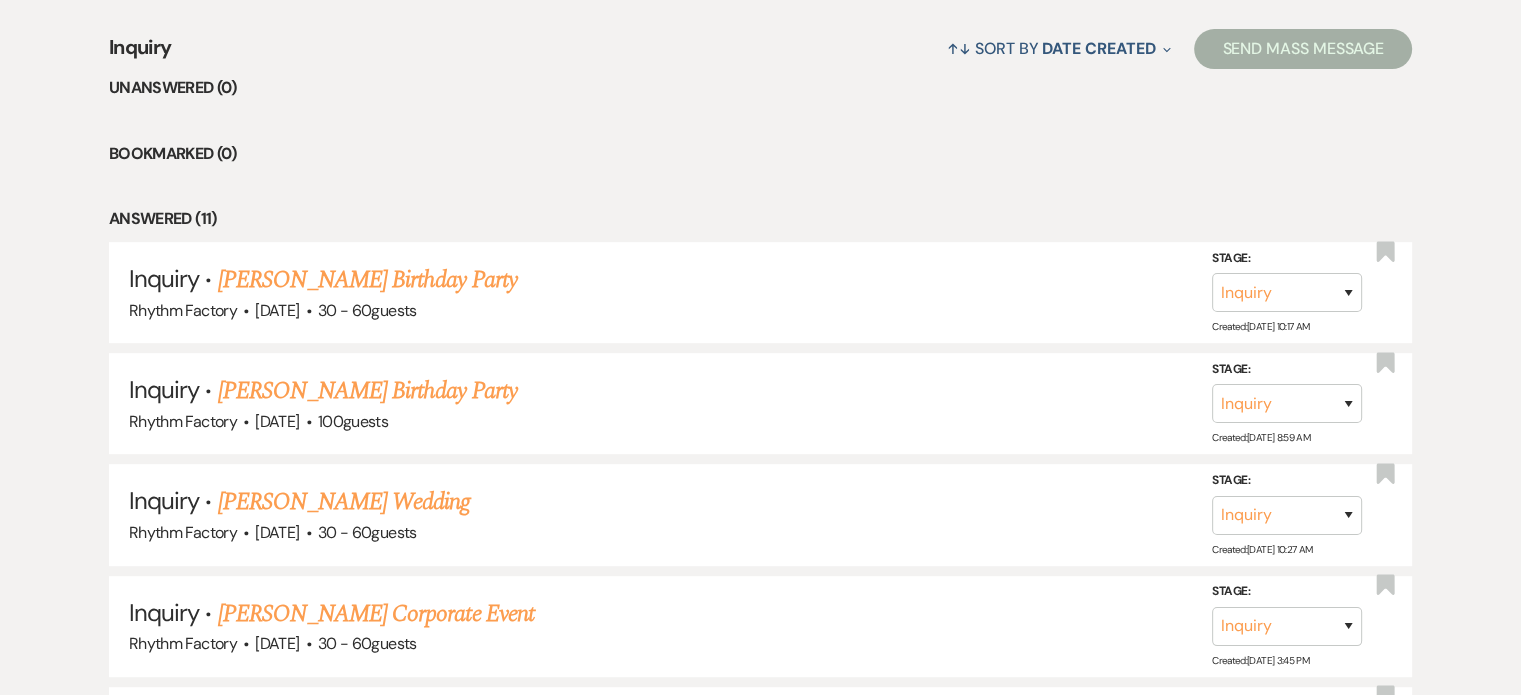 scroll, scrollTop: 536, scrollLeft: 0, axis: vertical 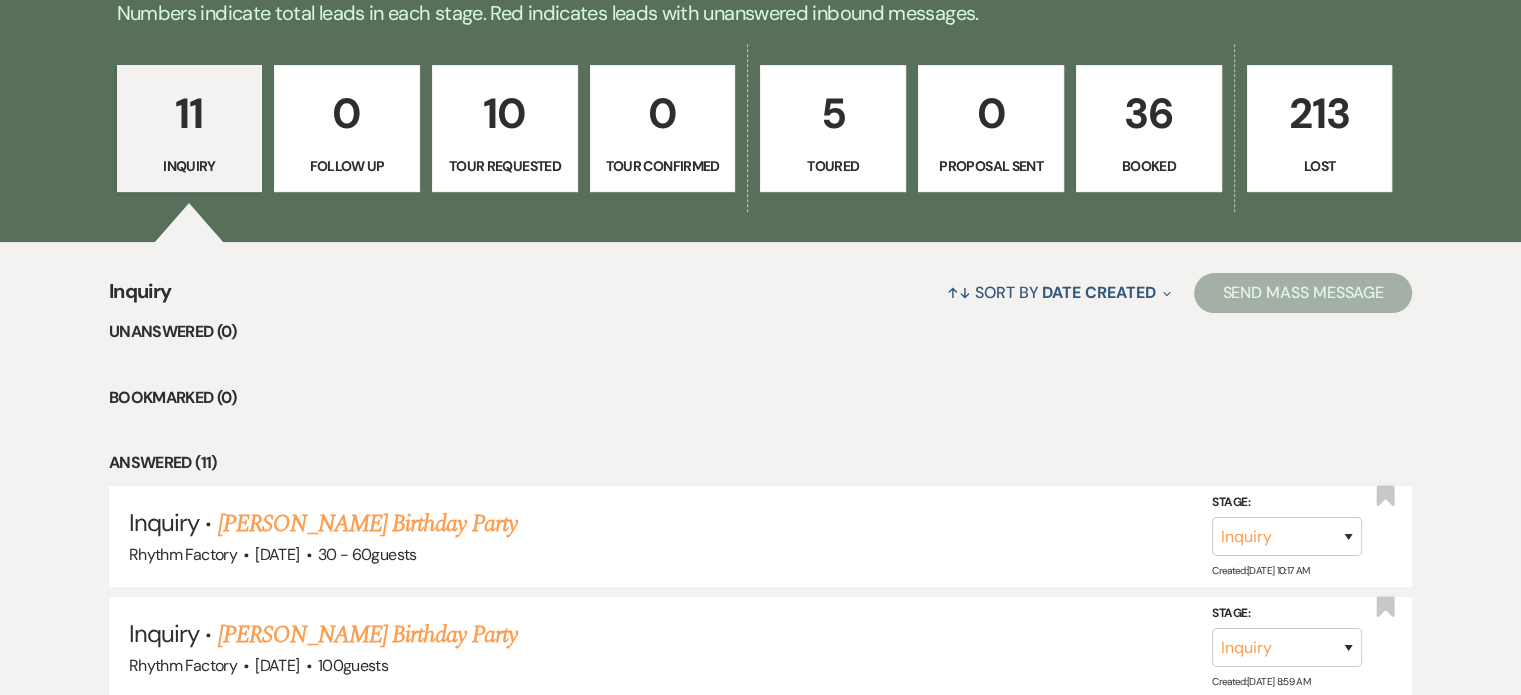 click on "36" at bounding box center [1149, 113] 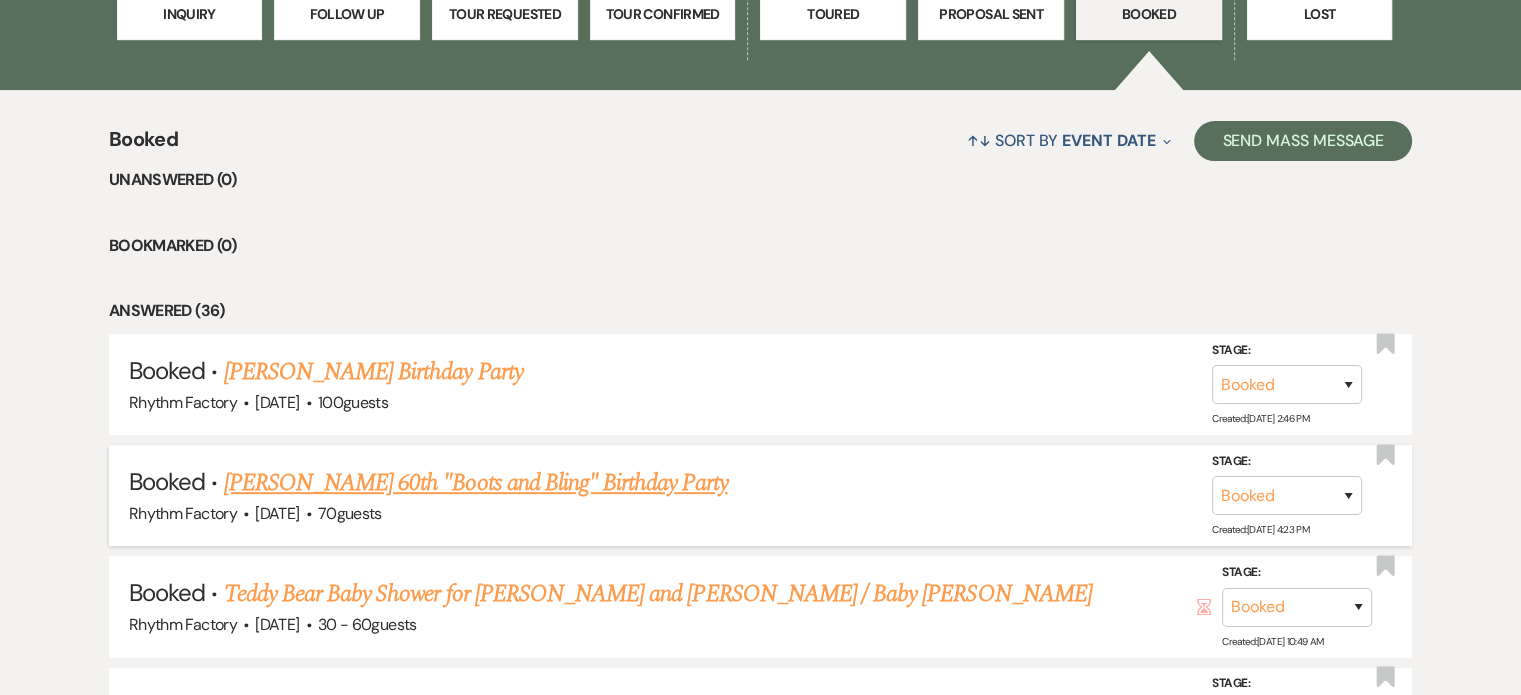 scroll, scrollTop: 736, scrollLeft: 0, axis: vertical 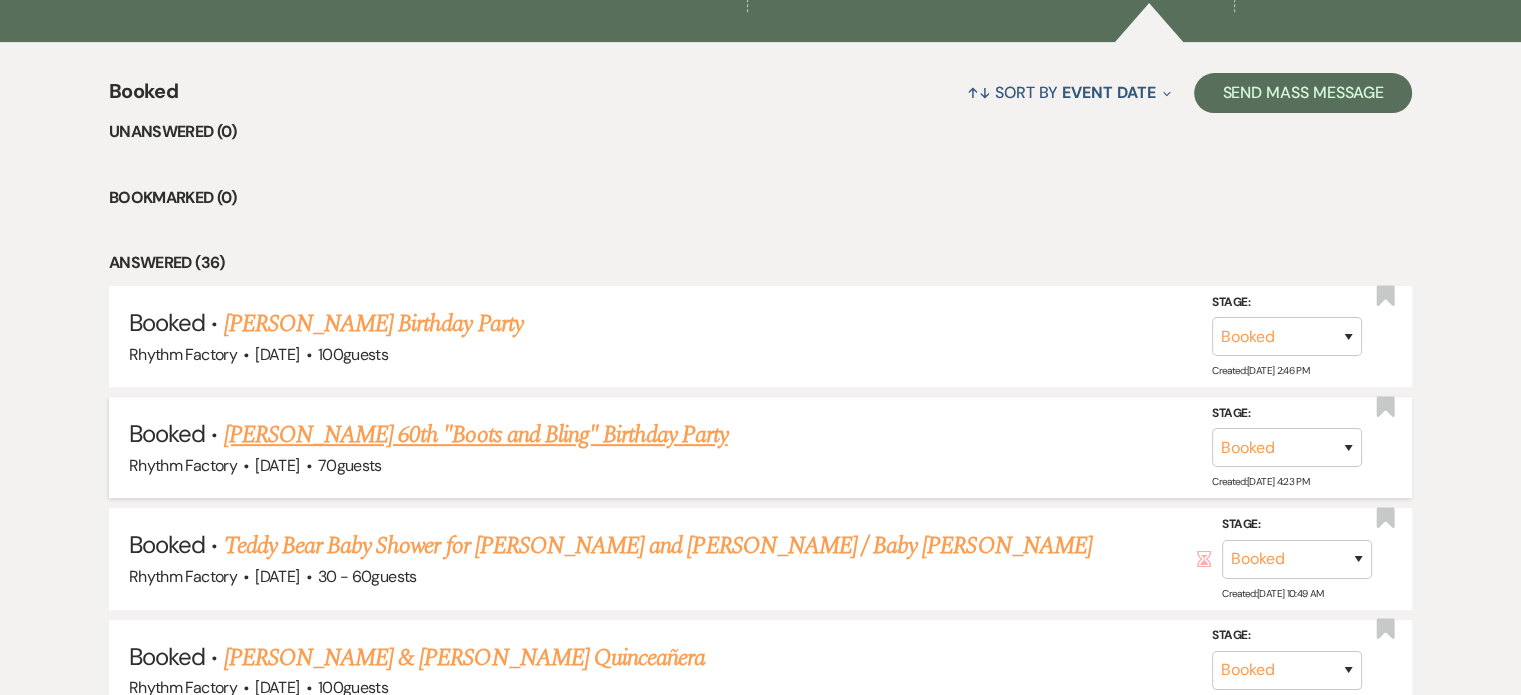click on "[PERSON_NAME] 60th "Boots and Bling" Birthday Party" at bounding box center (476, 435) 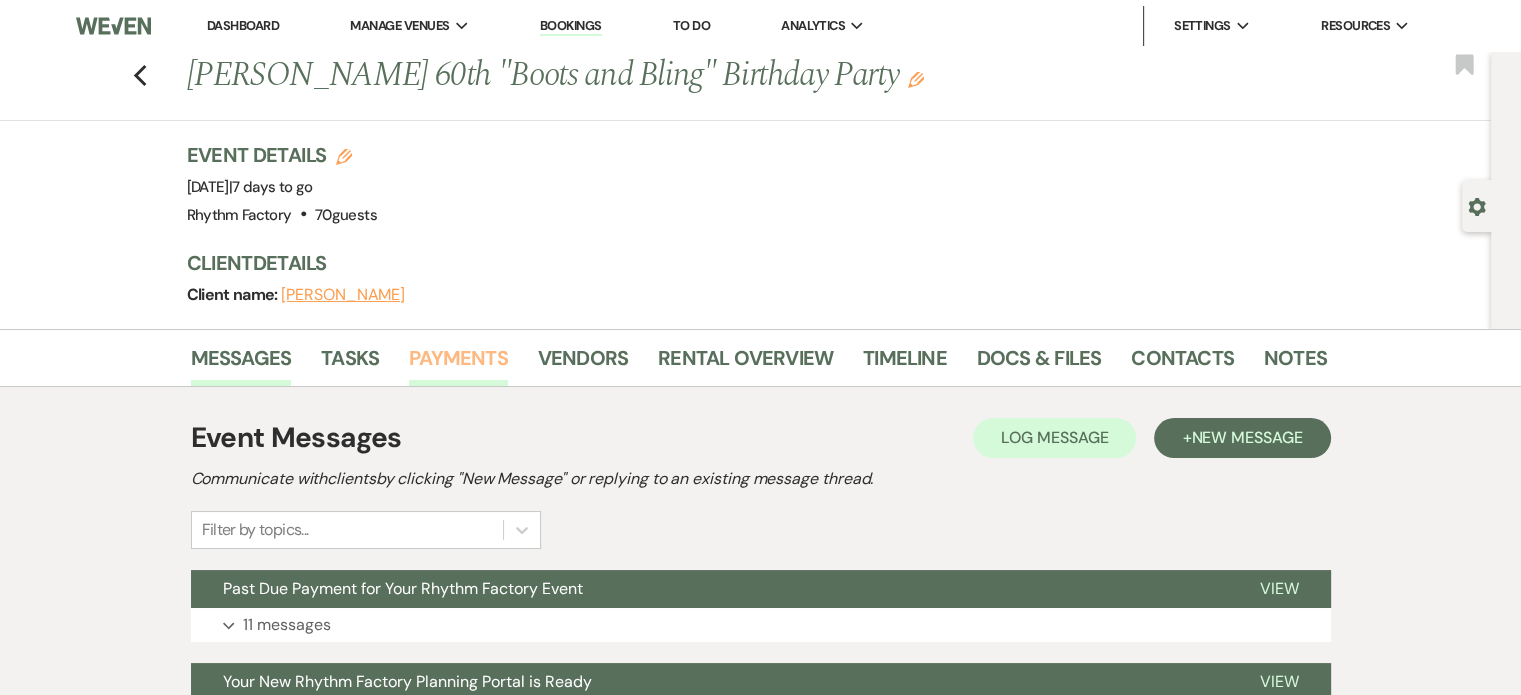 click on "Payments" at bounding box center [458, 364] 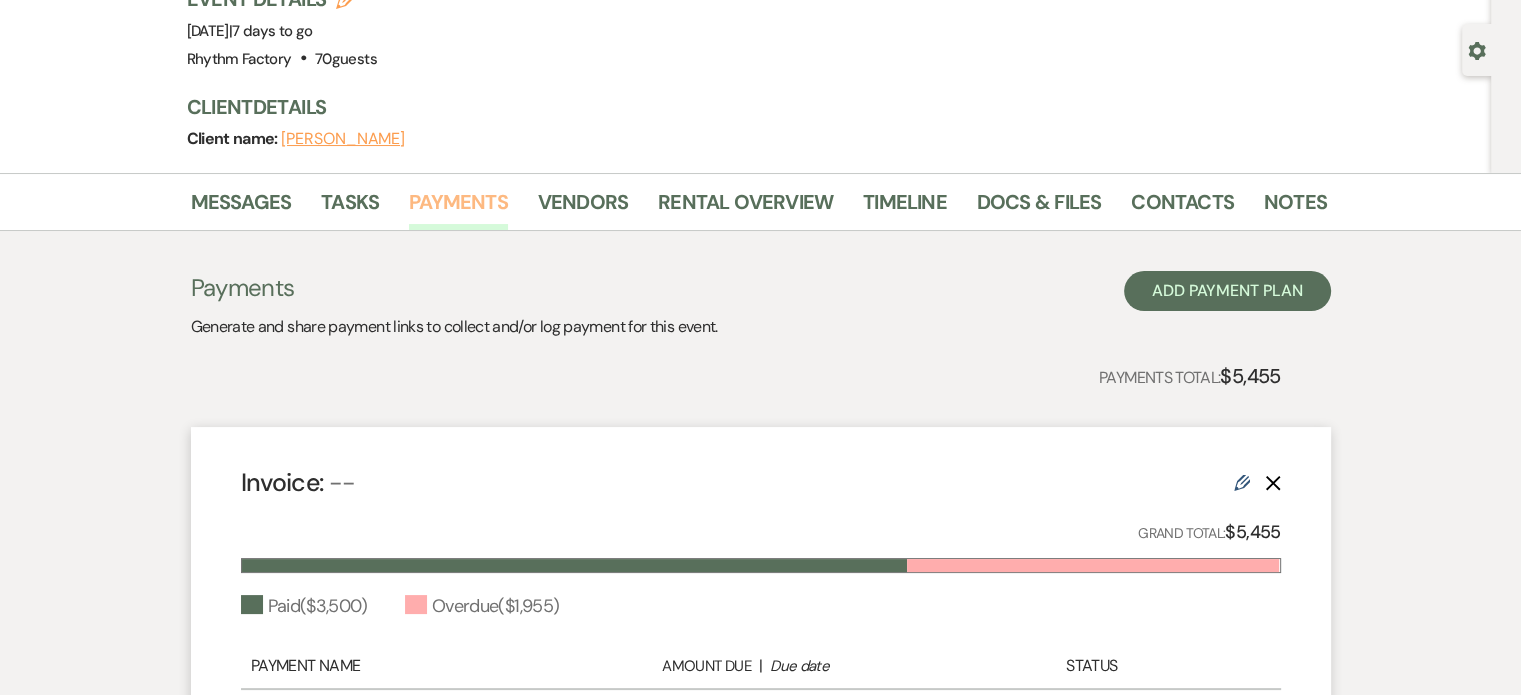 scroll, scrollTop: 400, scrollLeft: 0, axis: vertical 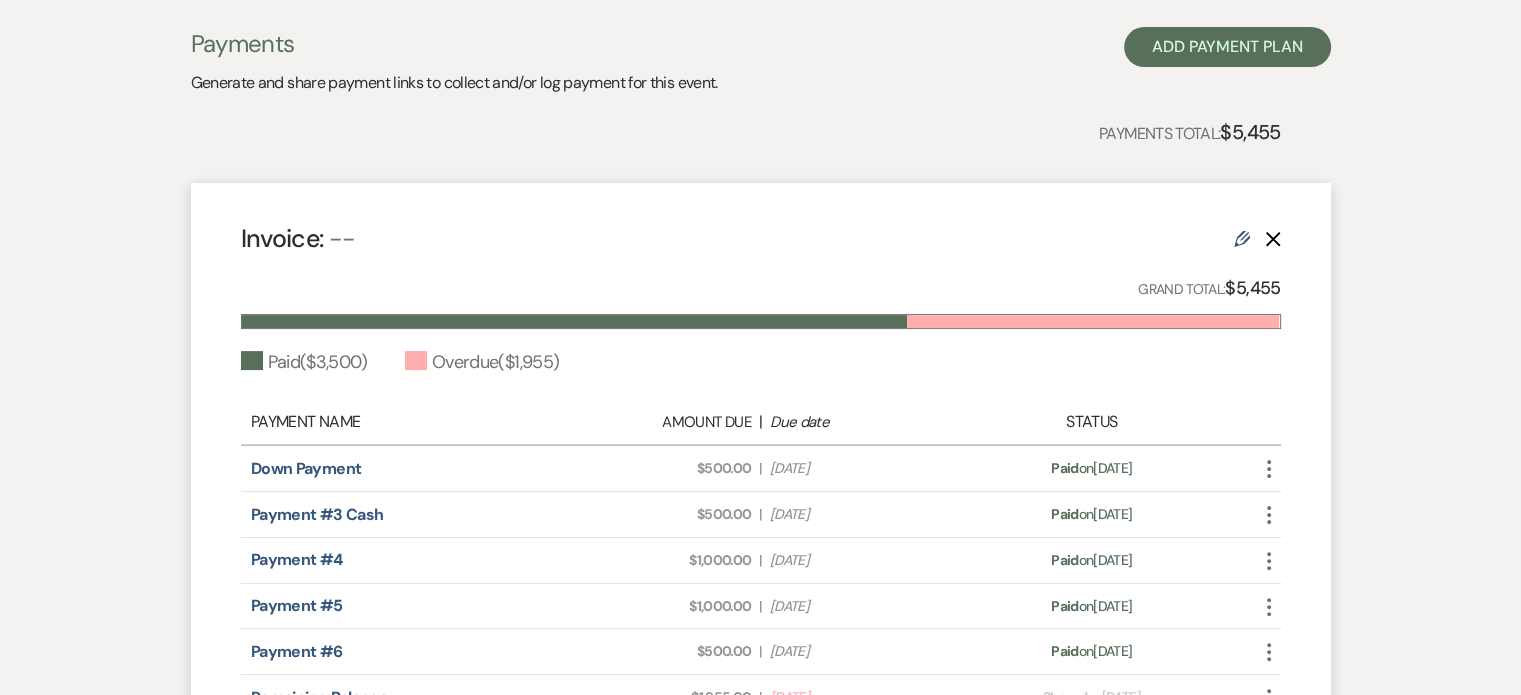 click on "Edit" 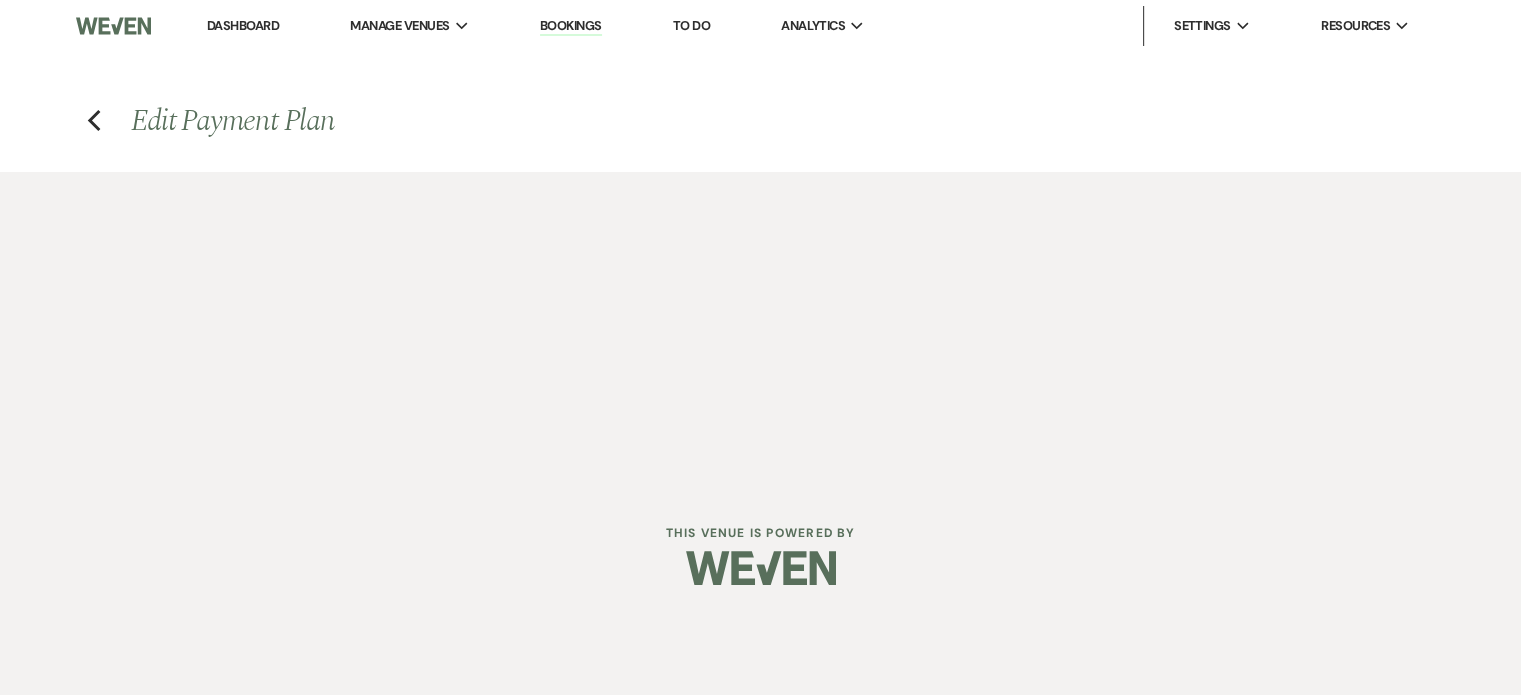 scroll, scrollTop: 0, scrollLeft: 0, axis: both 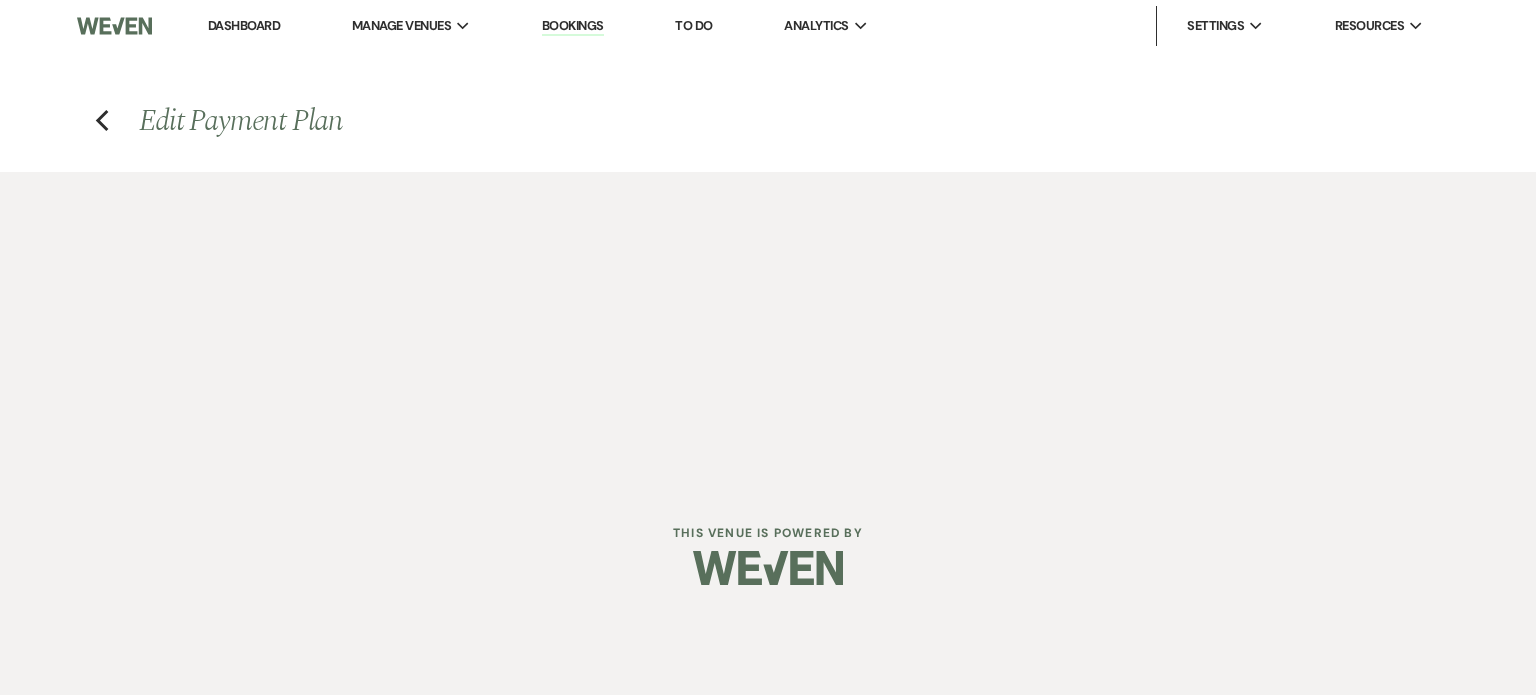 select on "1" 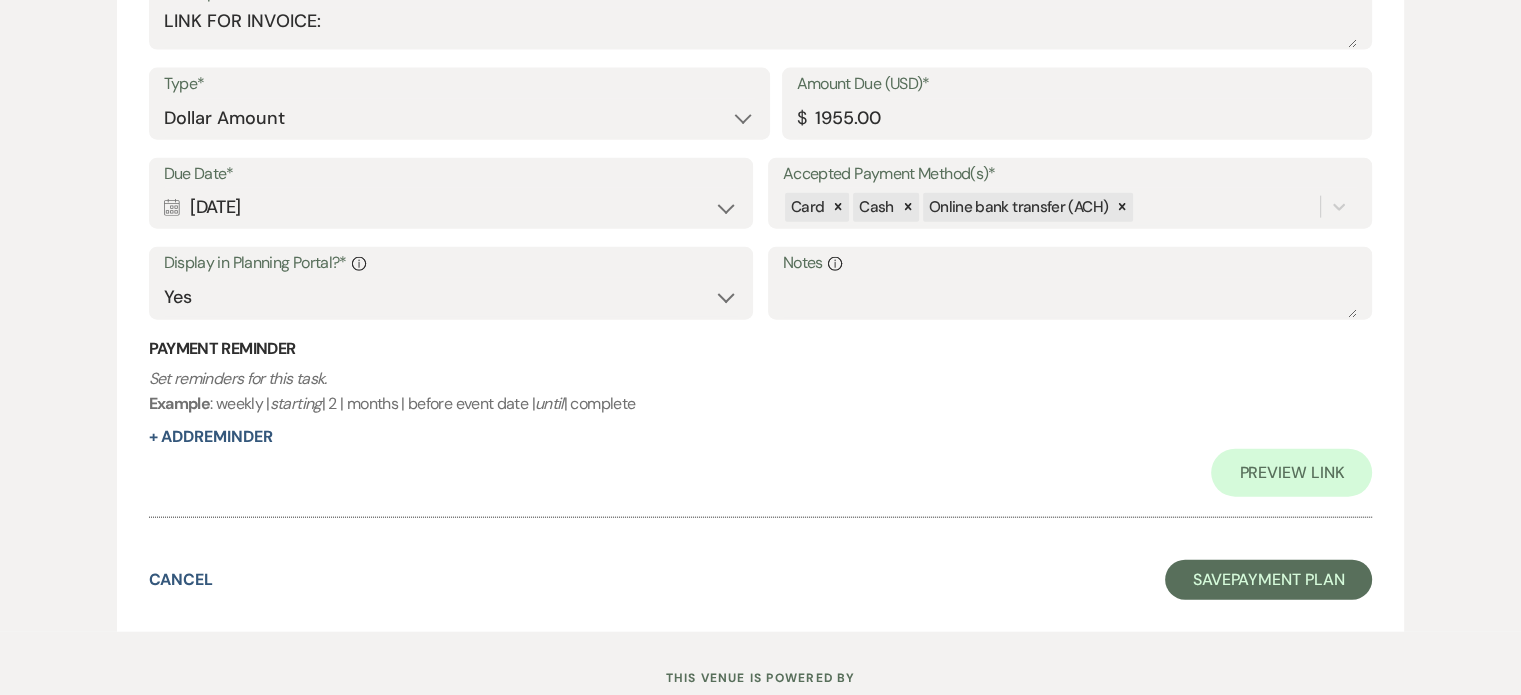 scroll, scrollTop: 4683, scrollLeft: 0, axis: vertical 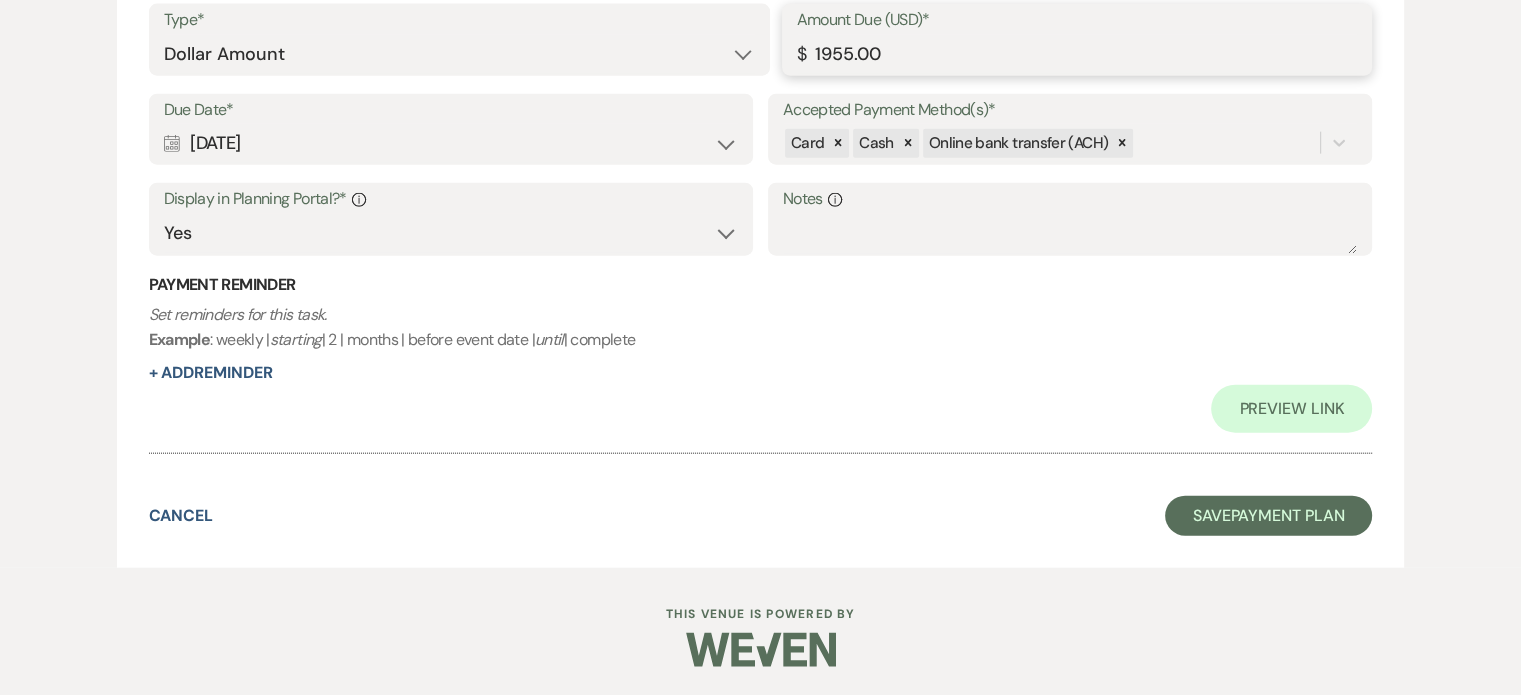 drag, startPoint x: 813, startPoint y: 45, endPoint x: 825, endPoint y: 44, distance: 12.0415945 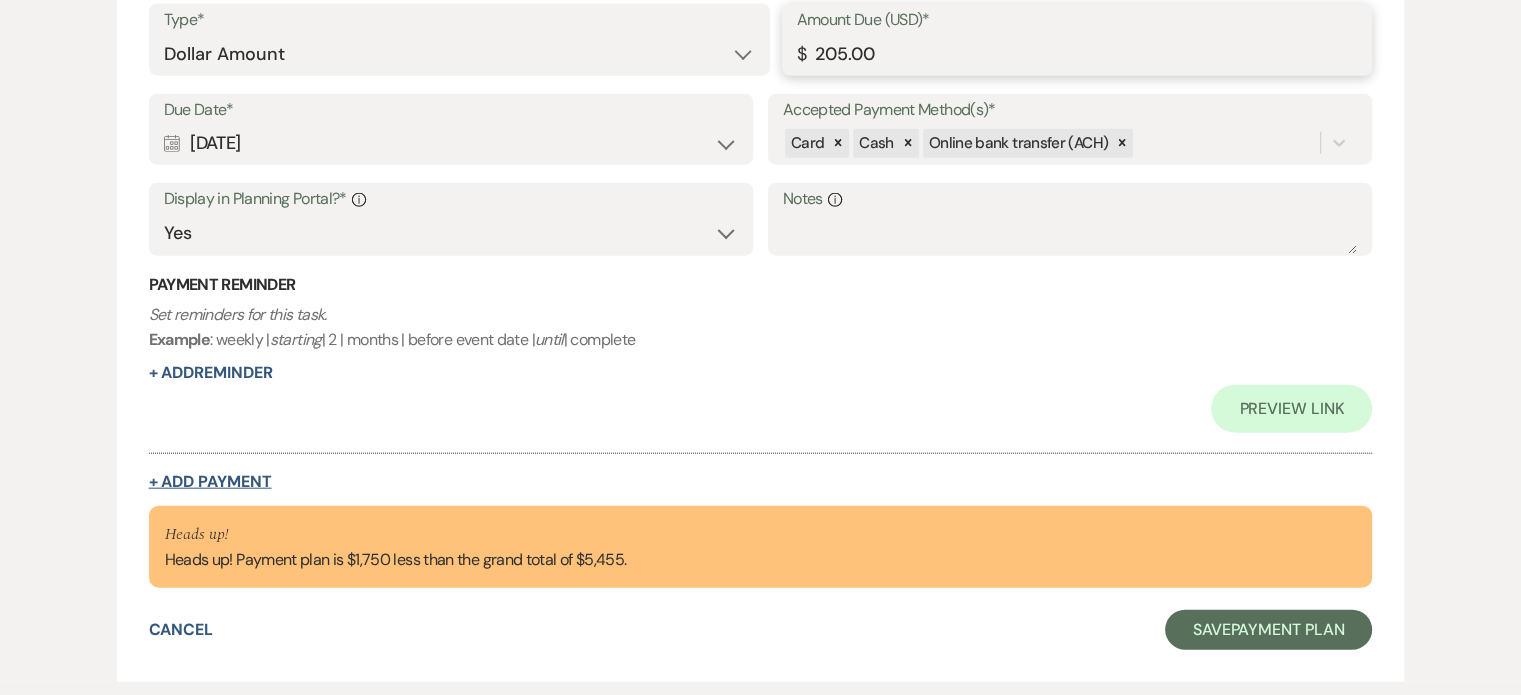 type on "205.00" 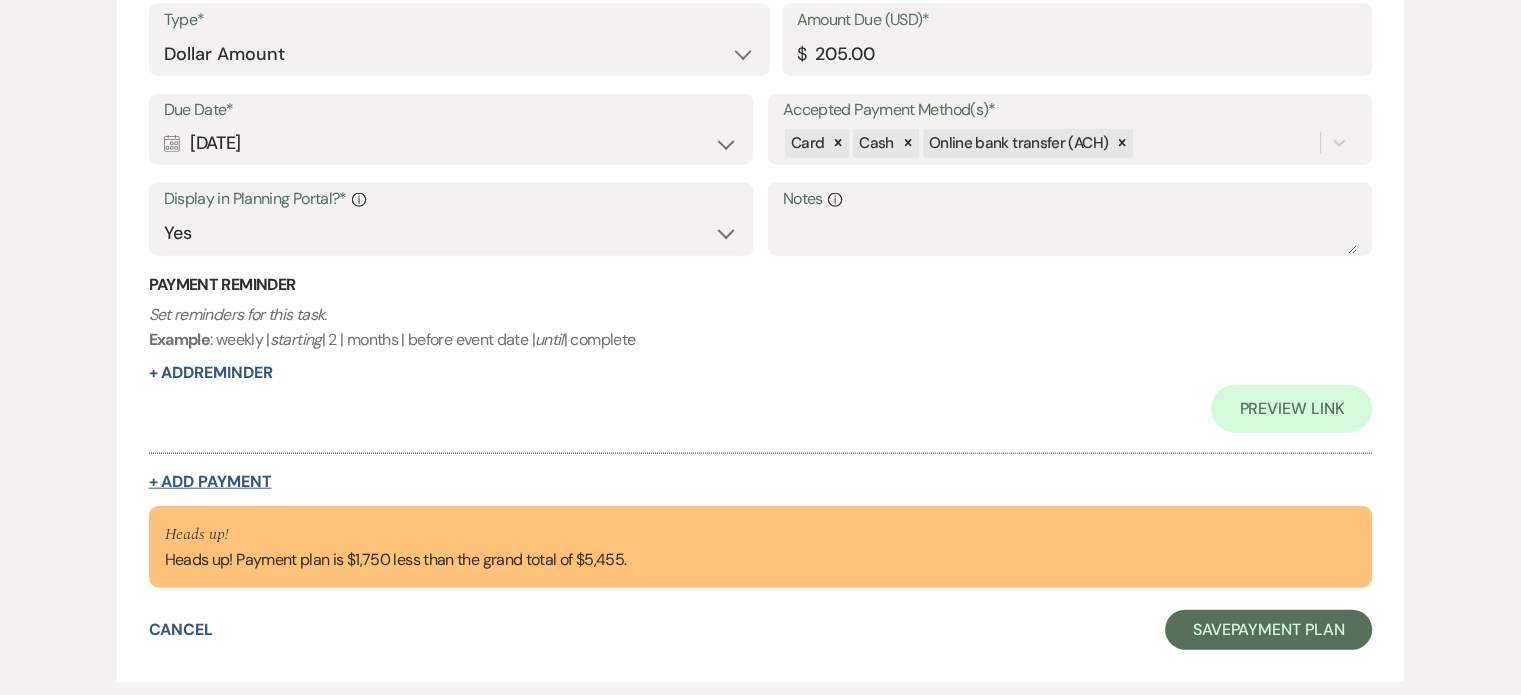 click on "+ Add Payment" at bounding box center (210, 482) 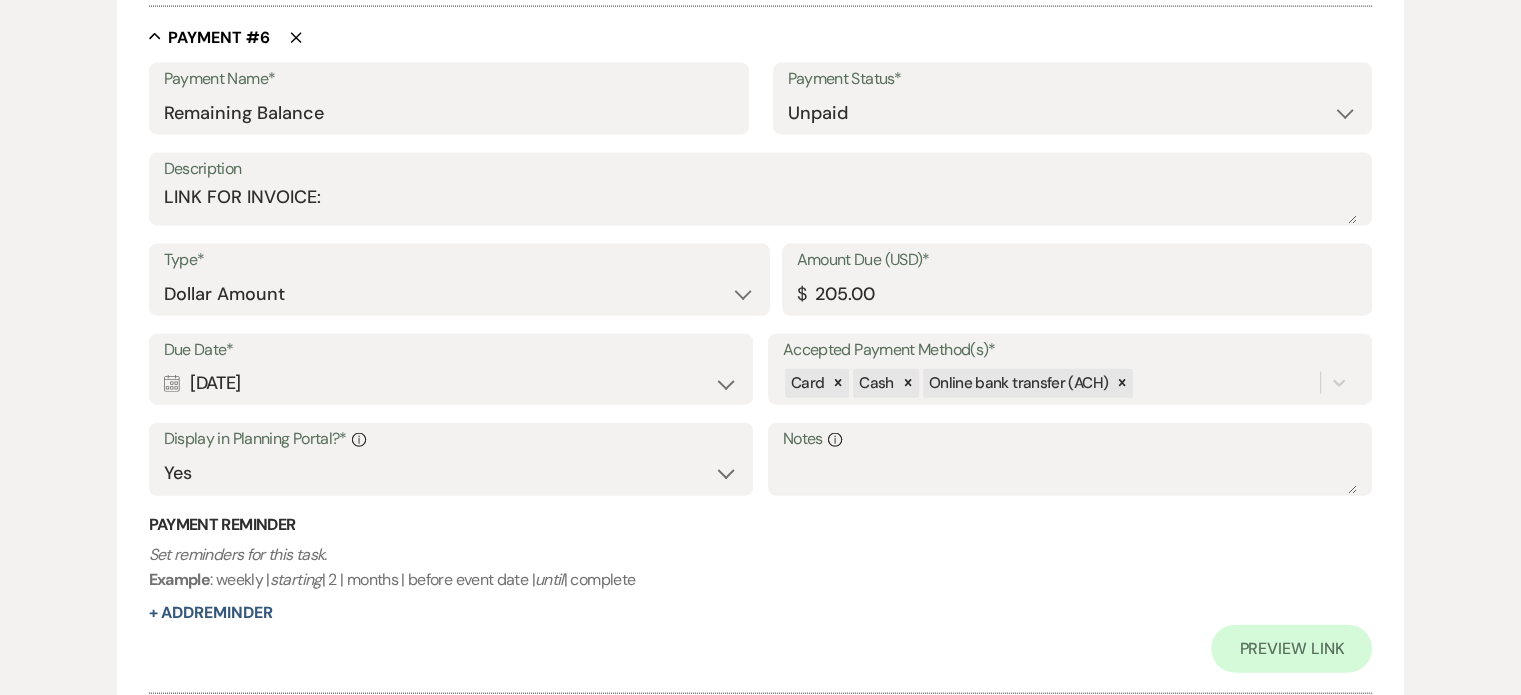 select on "2" 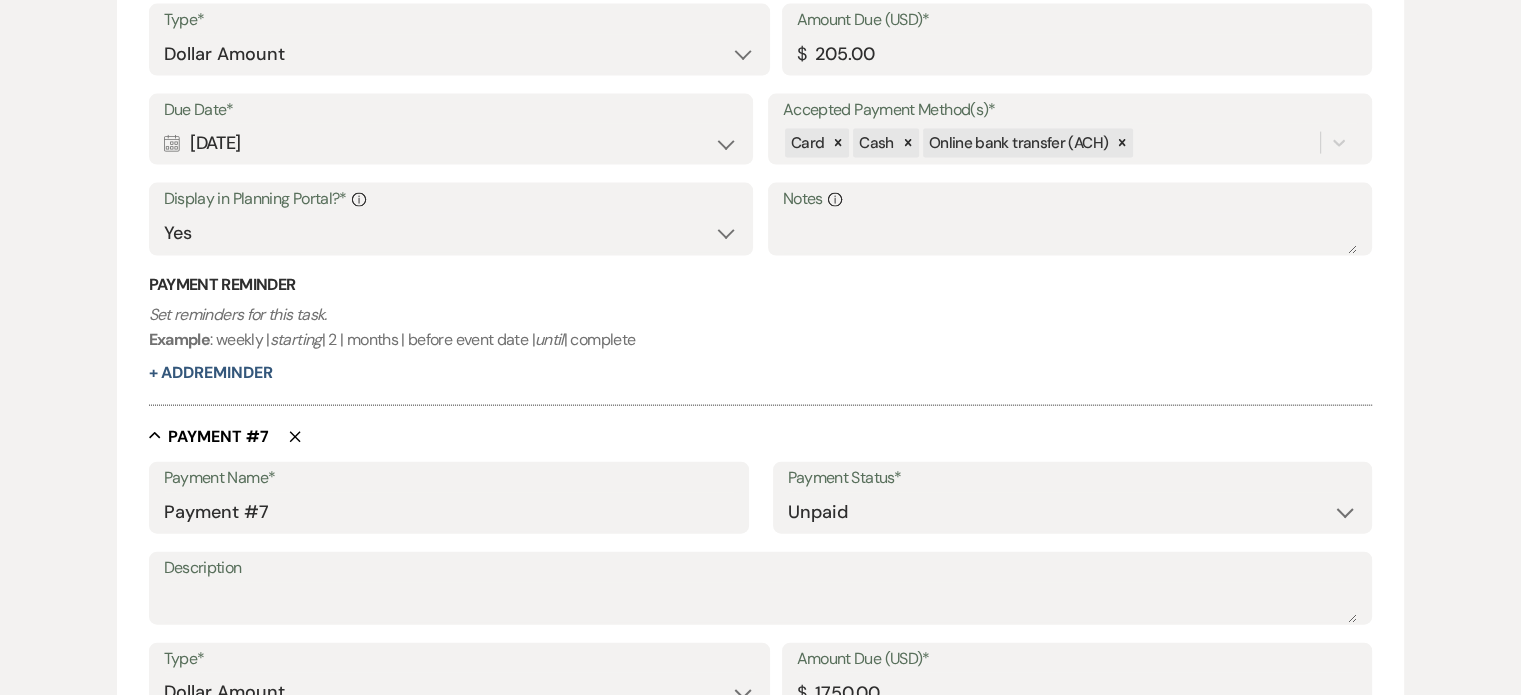 scroll, scrollTop: 4543, scrollLeft: 0, axis: vertical 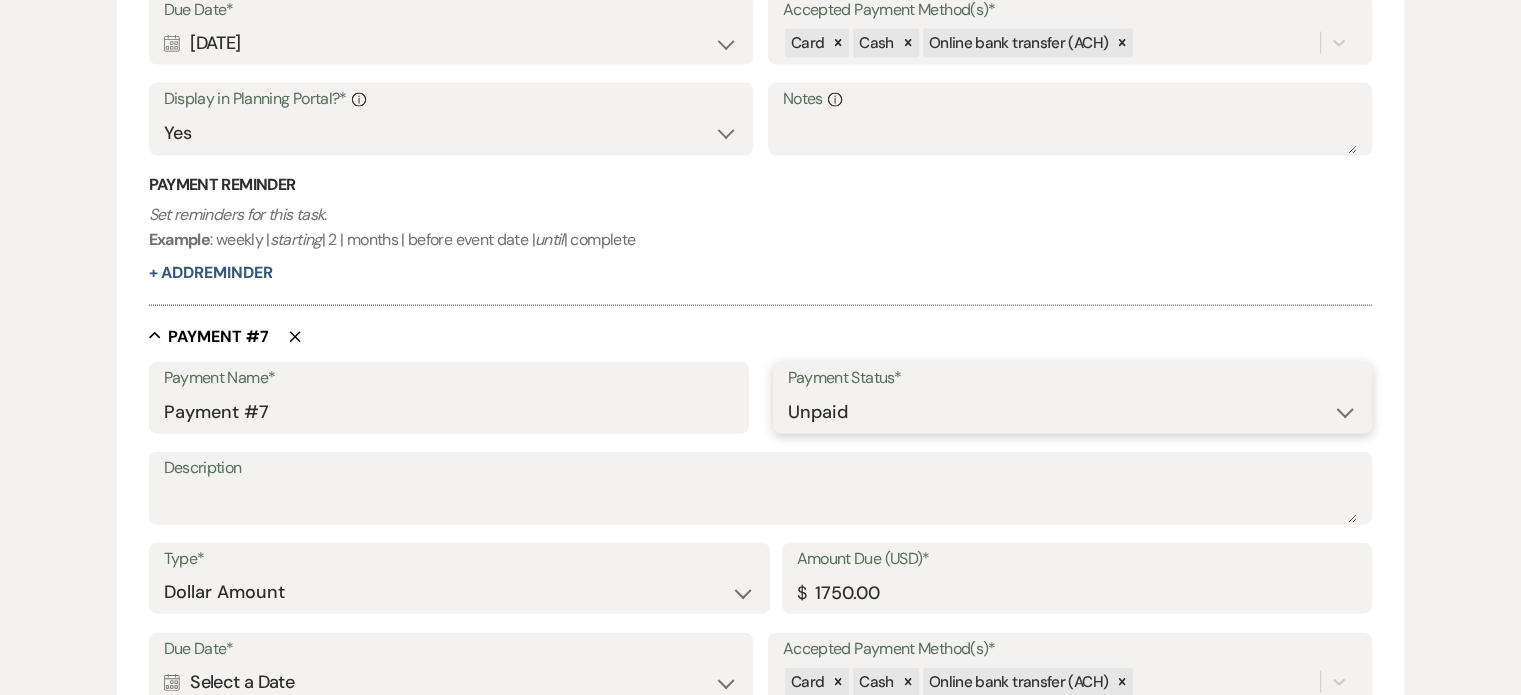 click on "Paid Unpaid" at bounding box center (1073, 412) 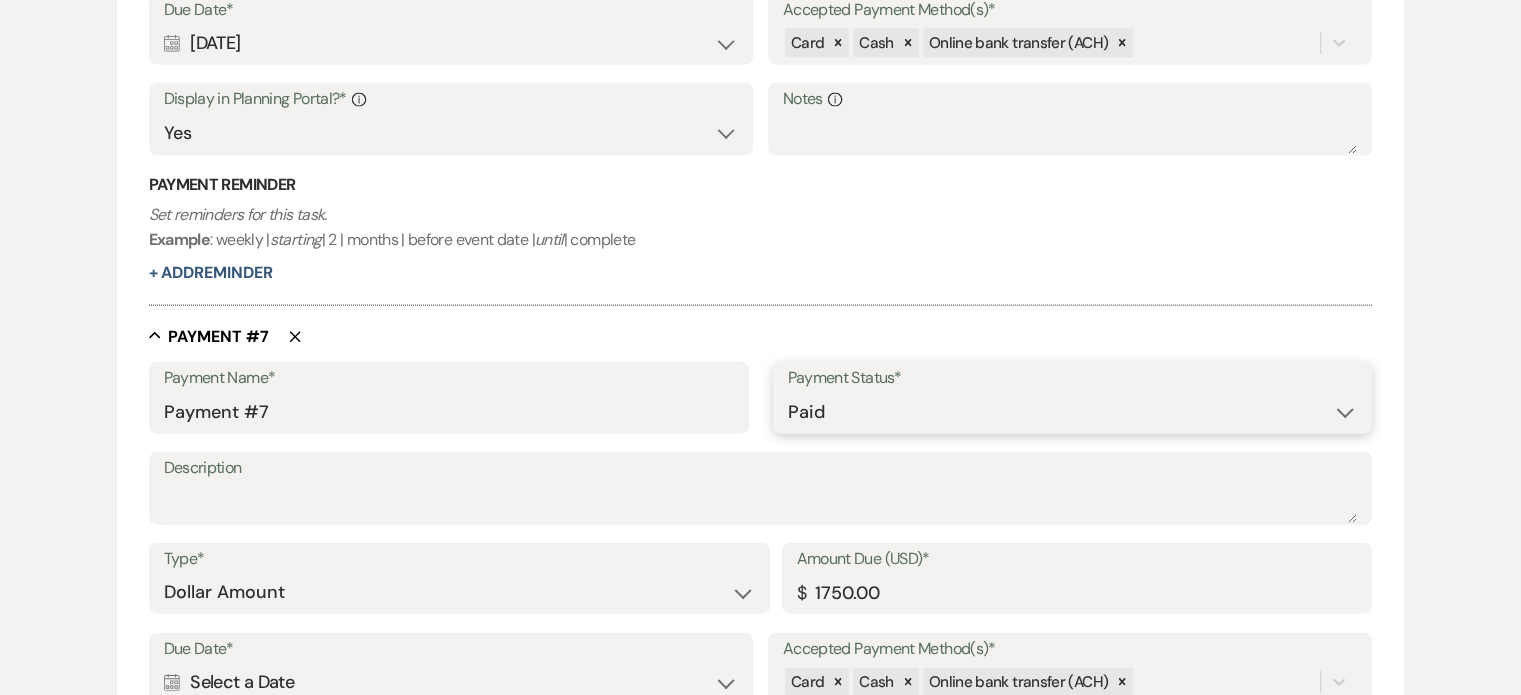 click on "Paid Unpaid" at bounding box center (1073, 412) 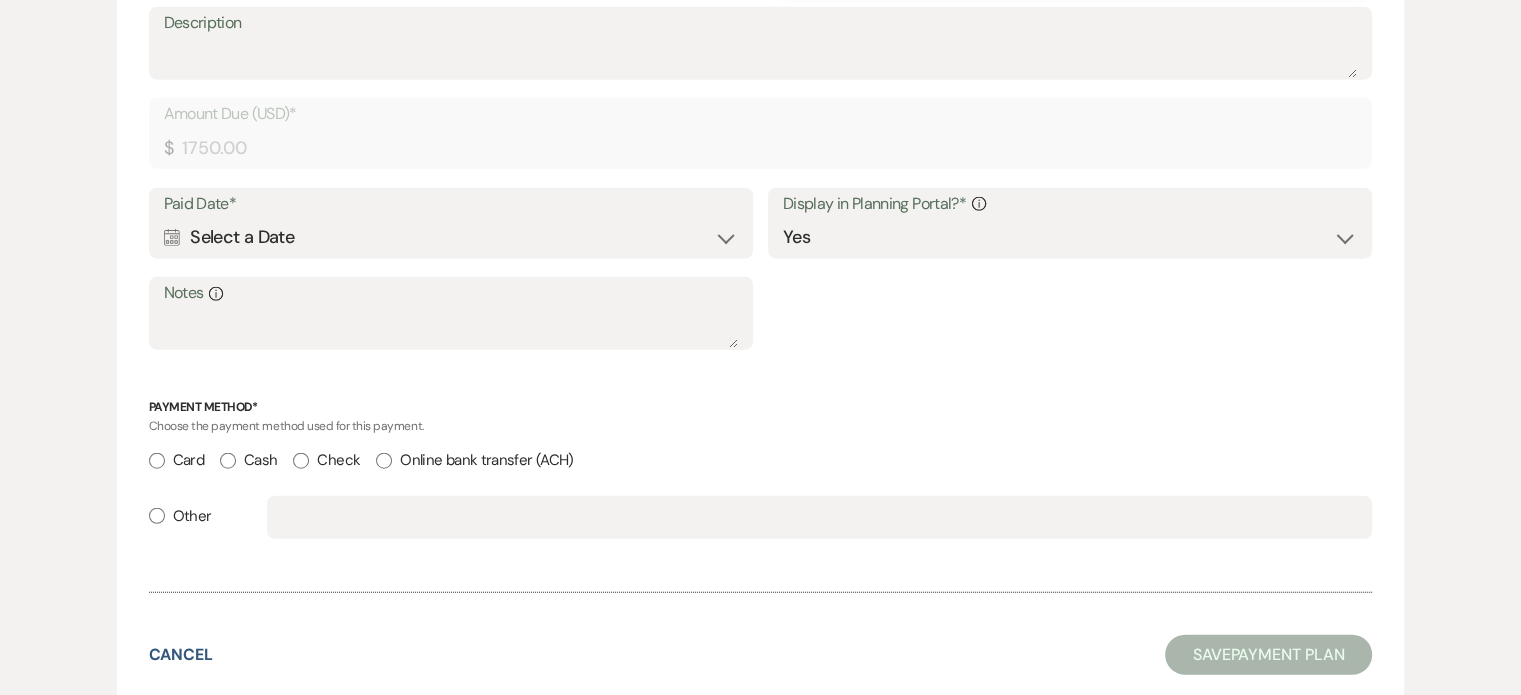 scroll, scrollTop: 5043, scrollLeft: 0, axis: vertical 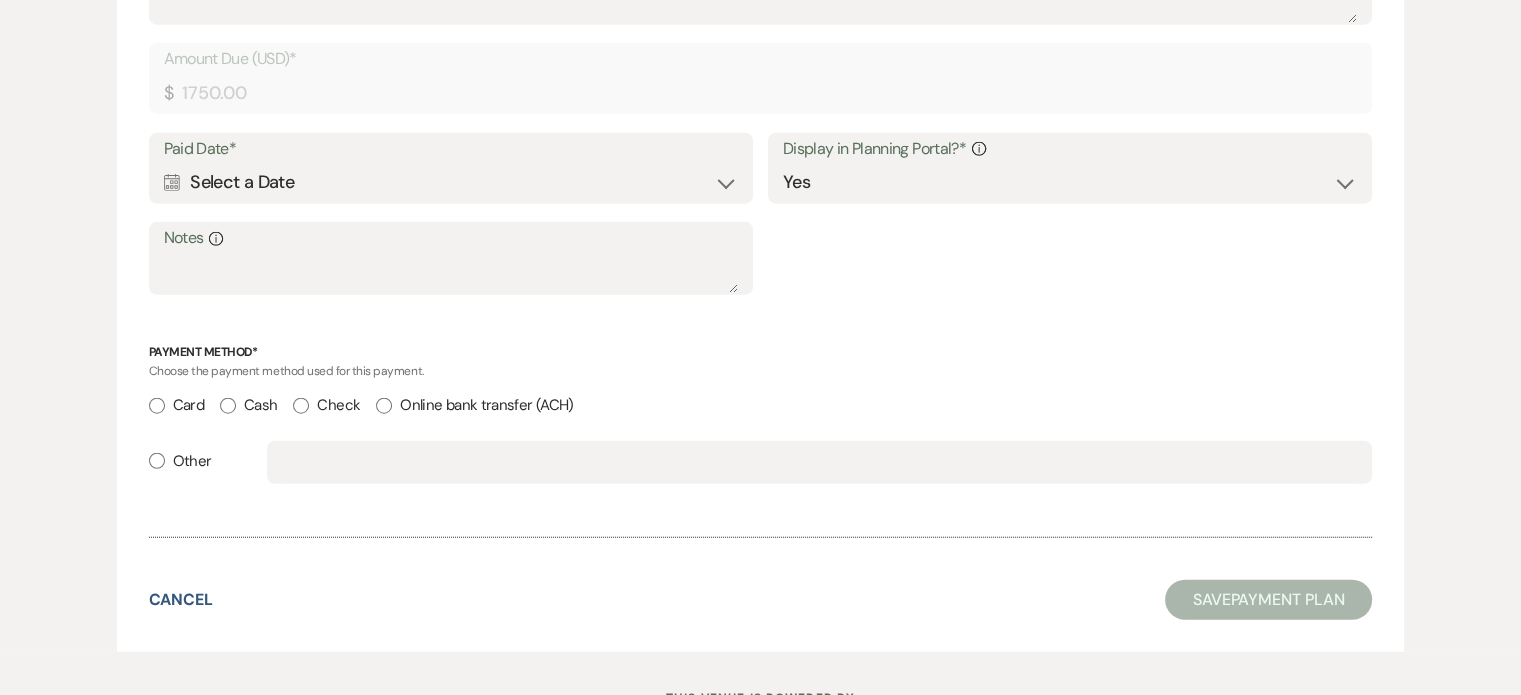 click on "Calendar Select a Date Expand" at bounding box center [451, 182] 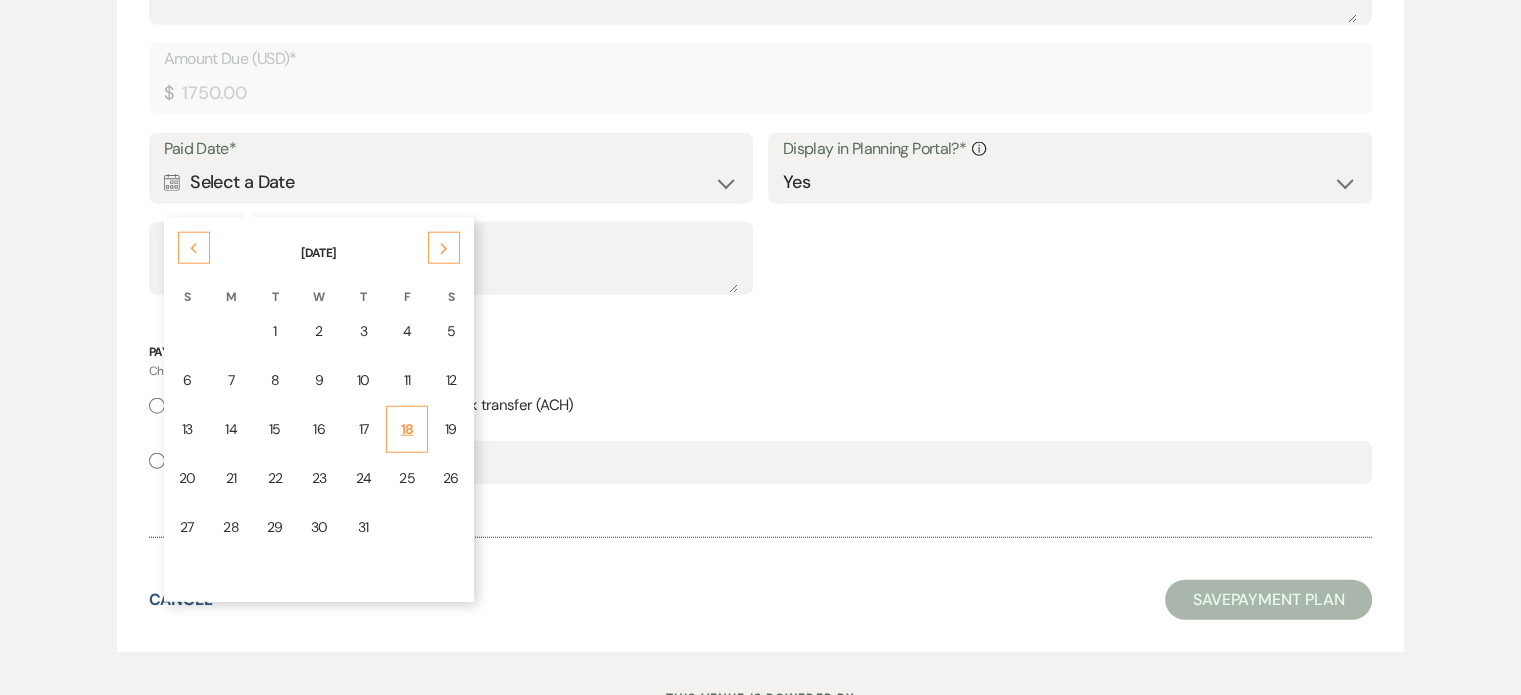 click on "18" at bounding box center [407, 429] 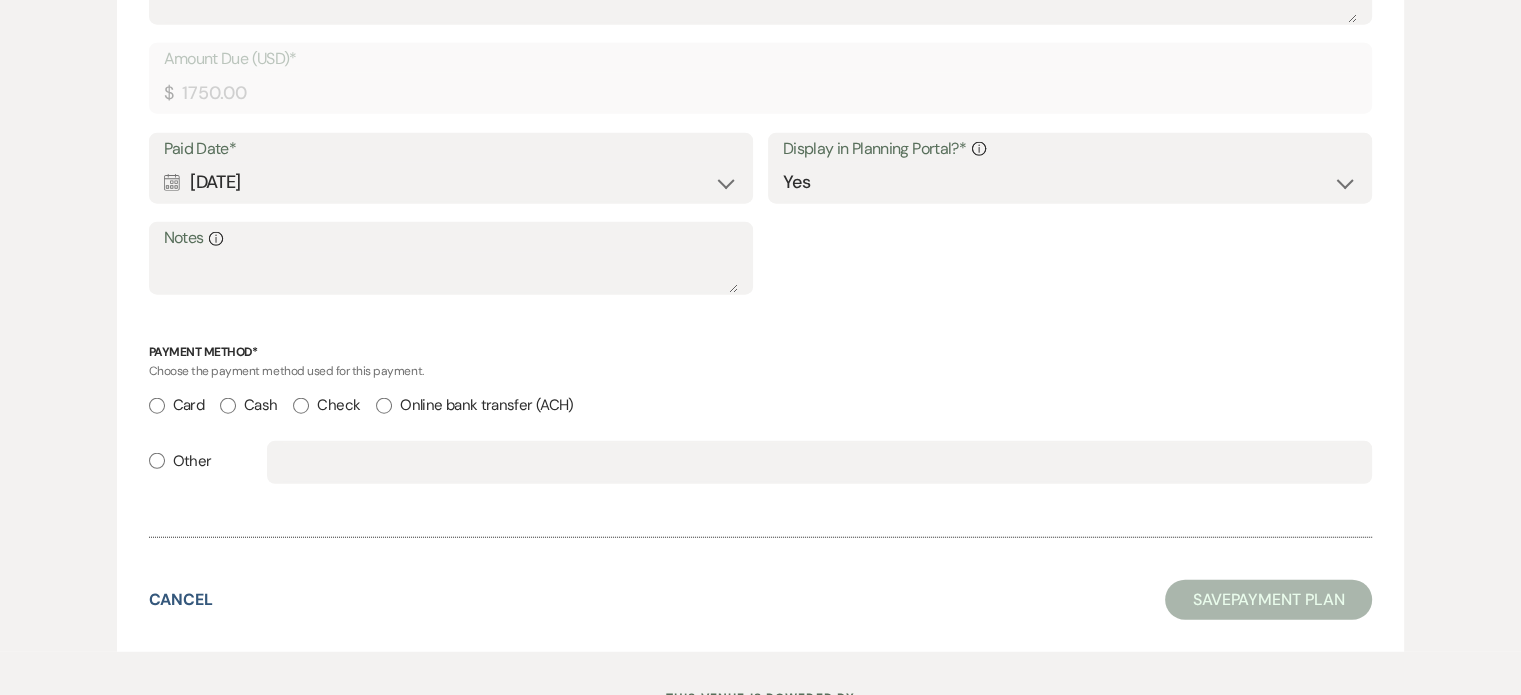 click on "Card" at bounding box center [157, 406] 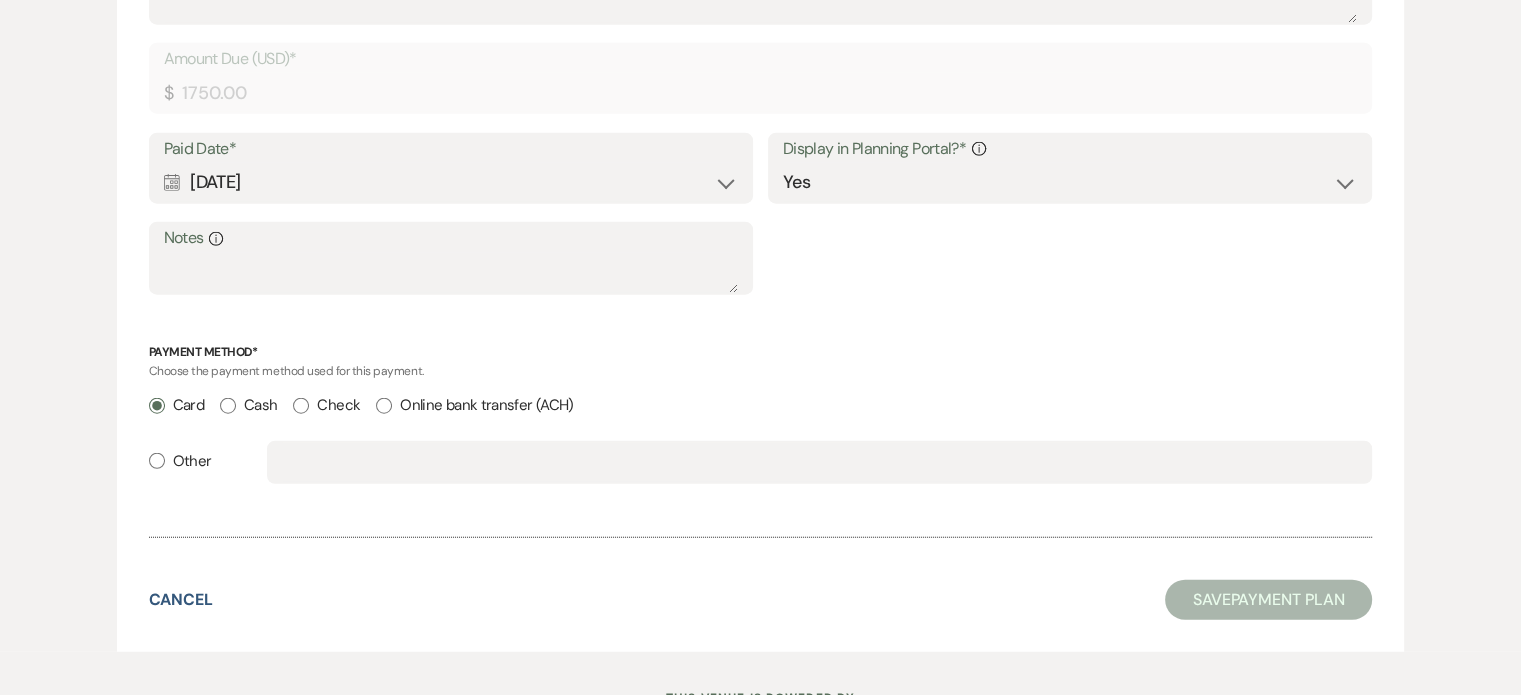 radio on "true" 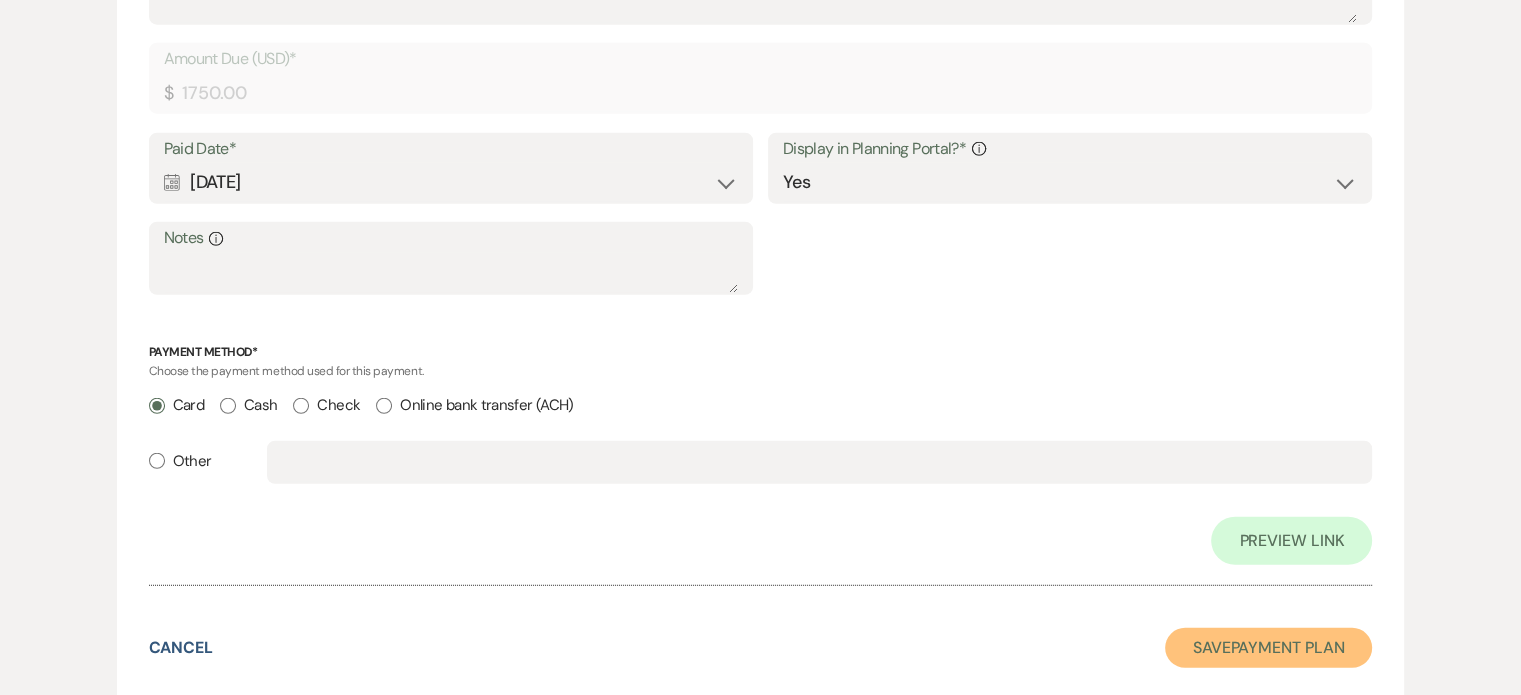 click on "Save  Payment Plan" at bounding box center [1269, 648] 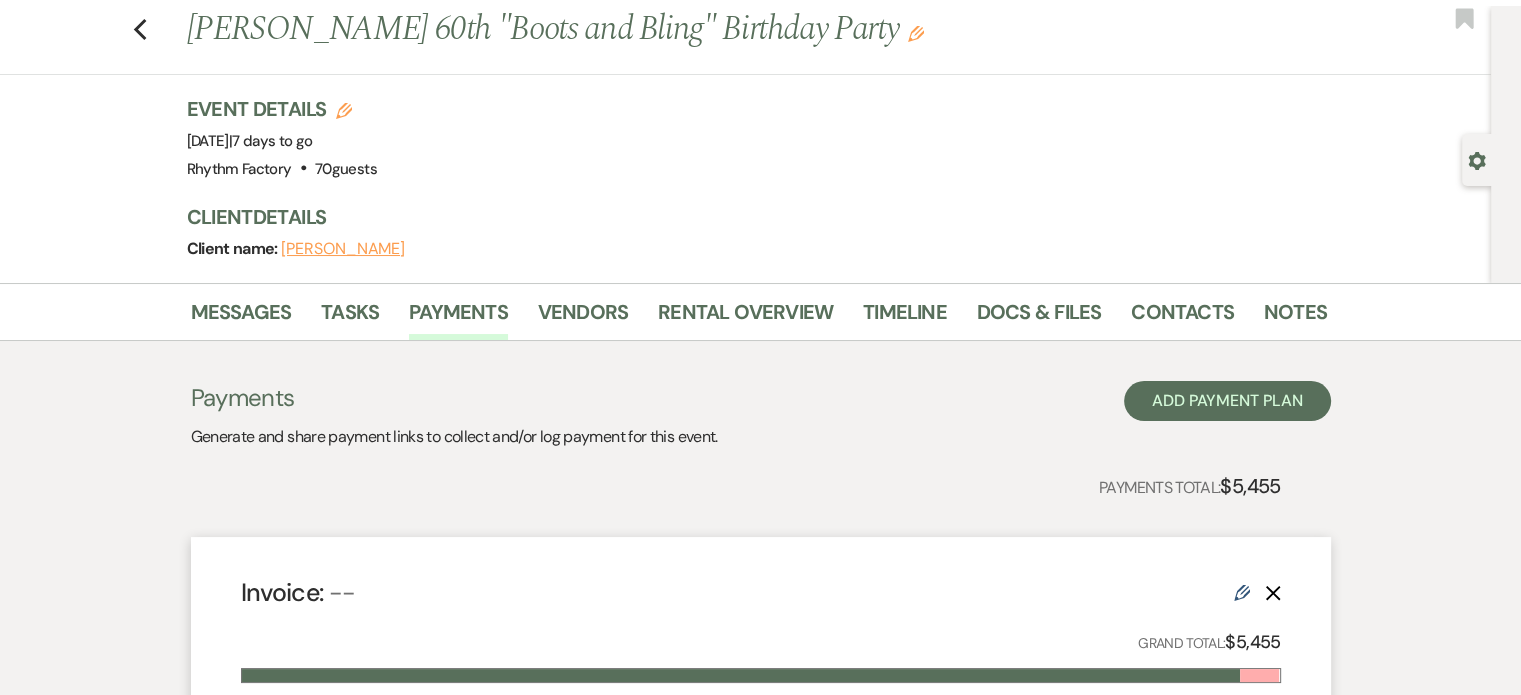 scroll, scrollTop: 0, scrollLeft: 0, axis: both 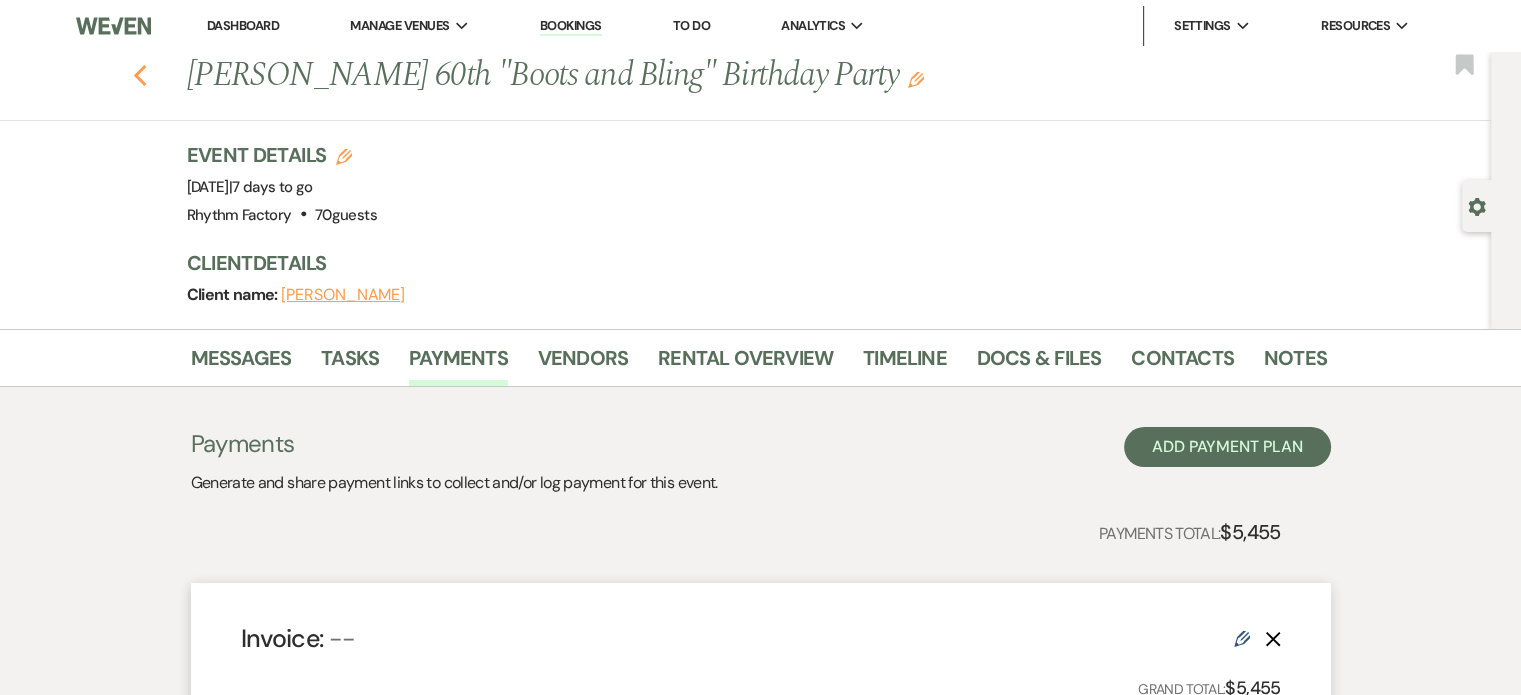click 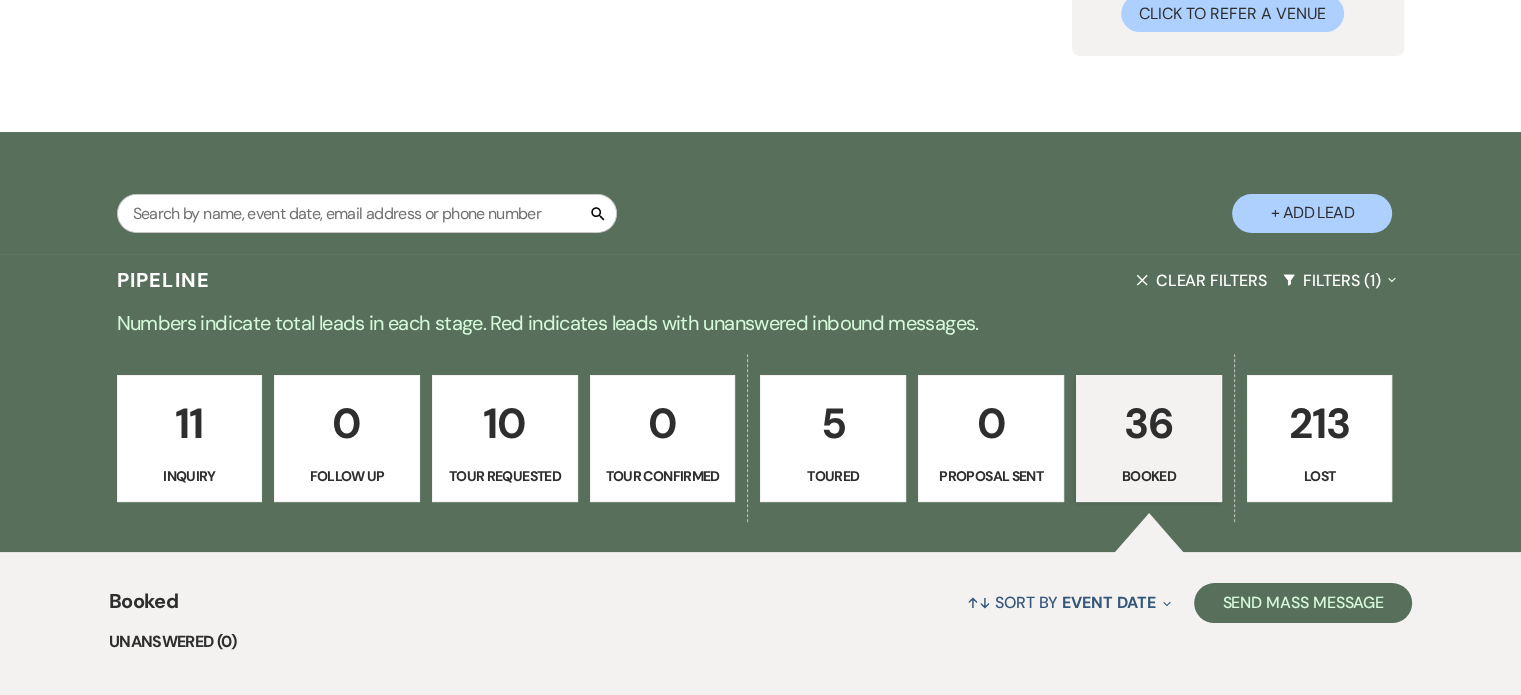 scroll, scrollTop: 0, scrollLeft: 0, axis: both 